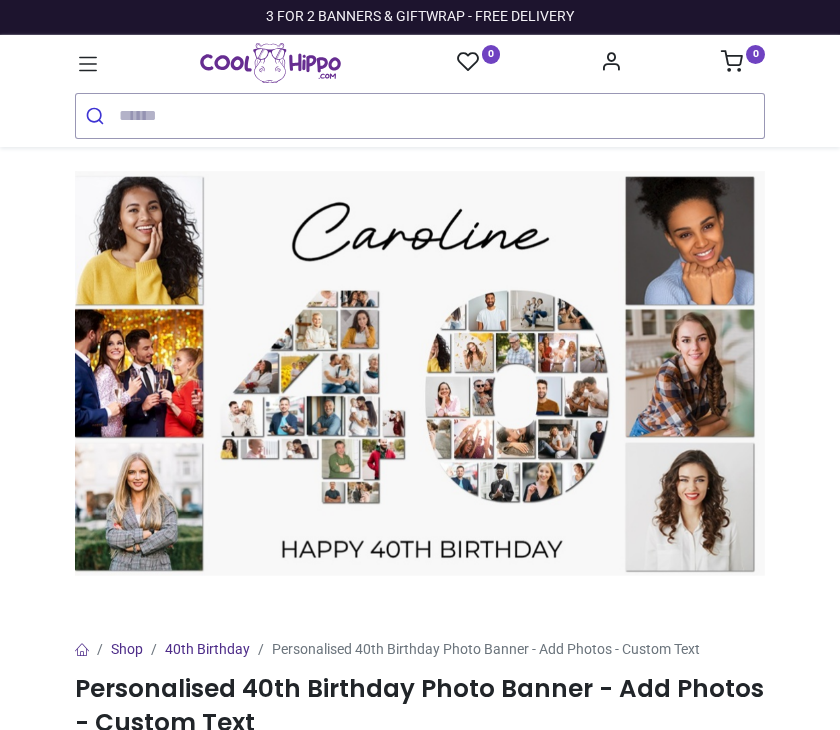 scroll, scrollTop: 0, scrollLeft: 0, axis: both 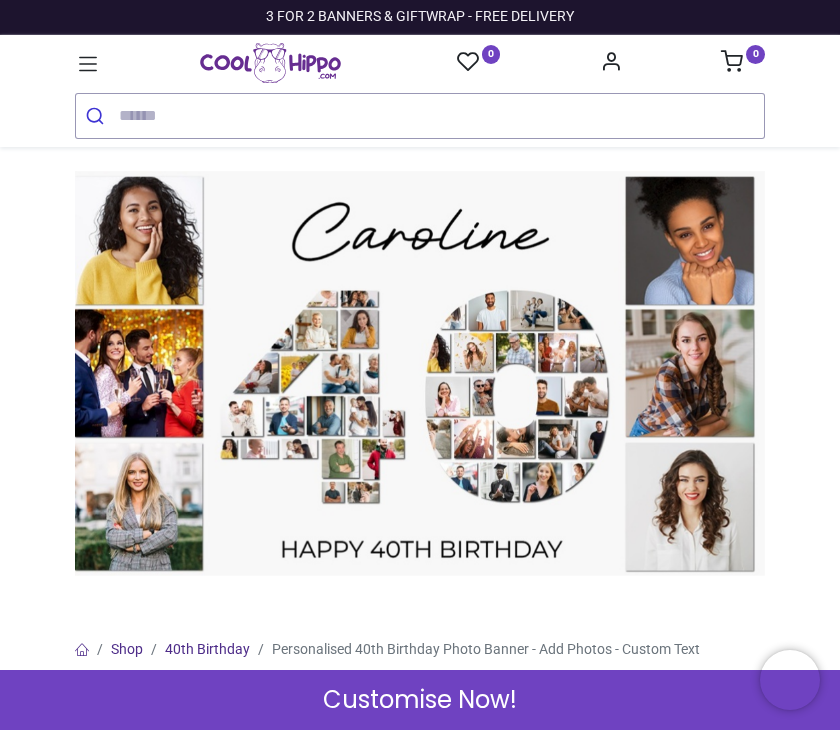 click at bounding box center [420, 374] 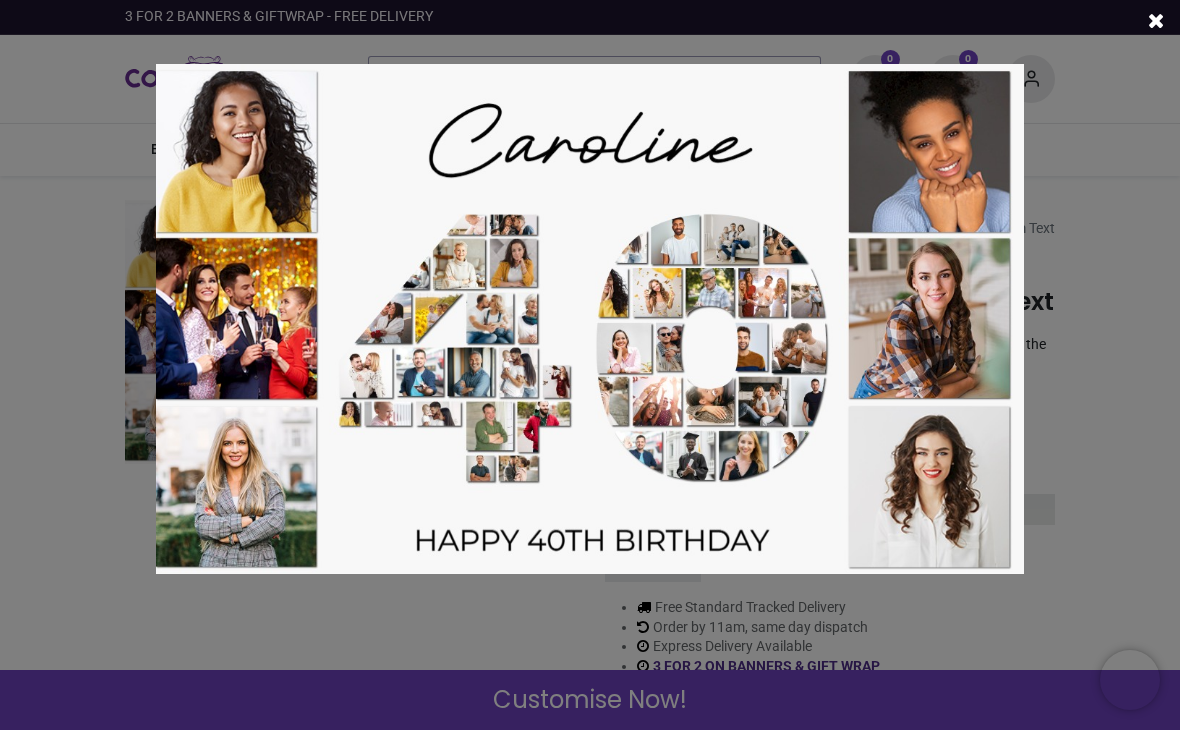 click at bounding box center (590, 319) 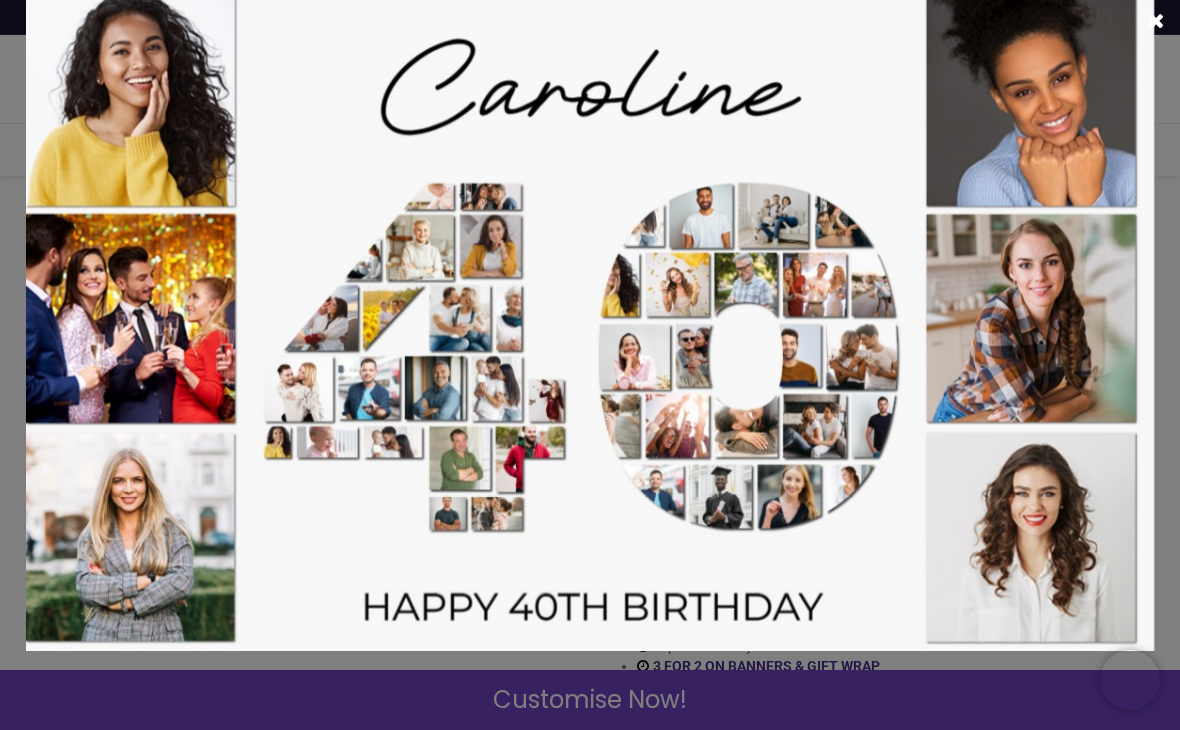 click at bounding box center (590, 319) 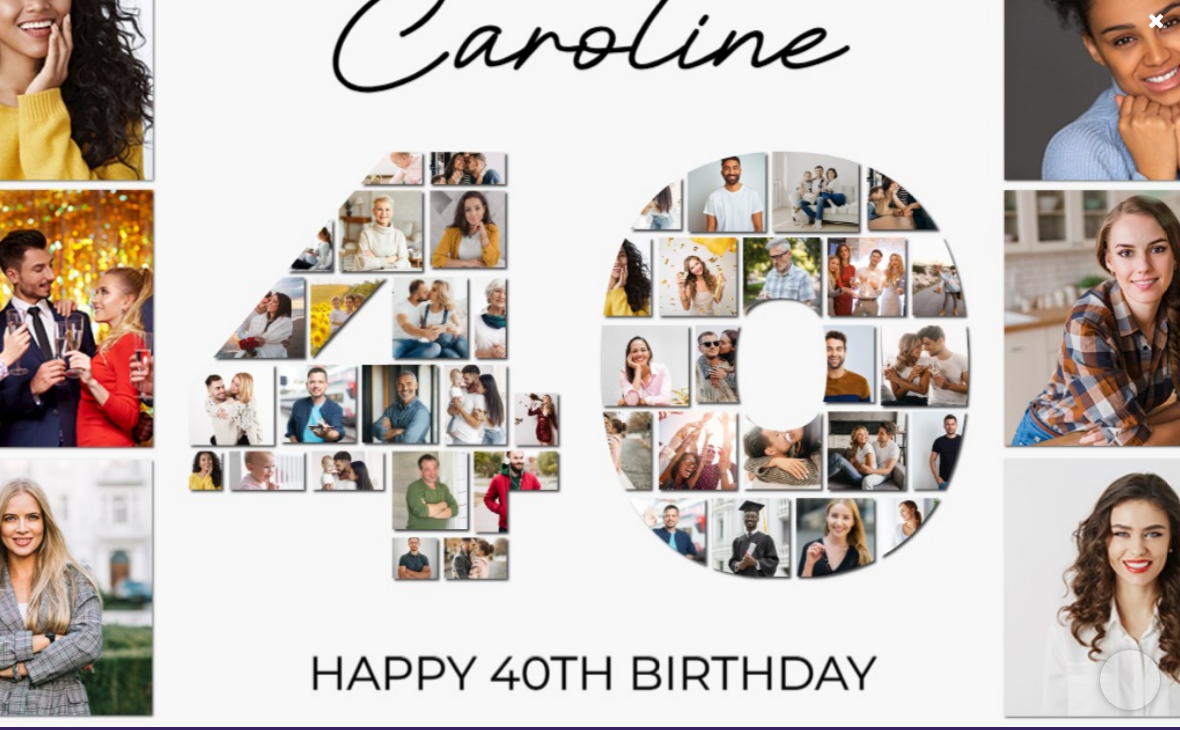 click at bounding box center (590, 319) 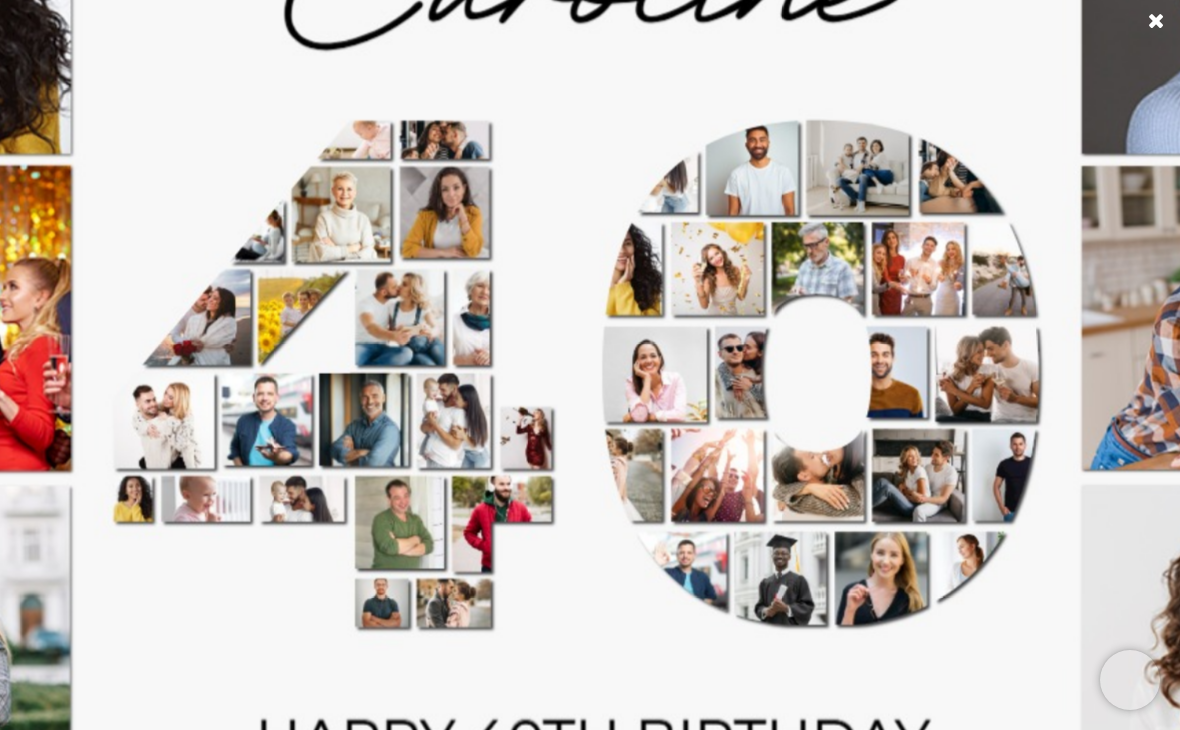 click at bounding box center (1156, 20) 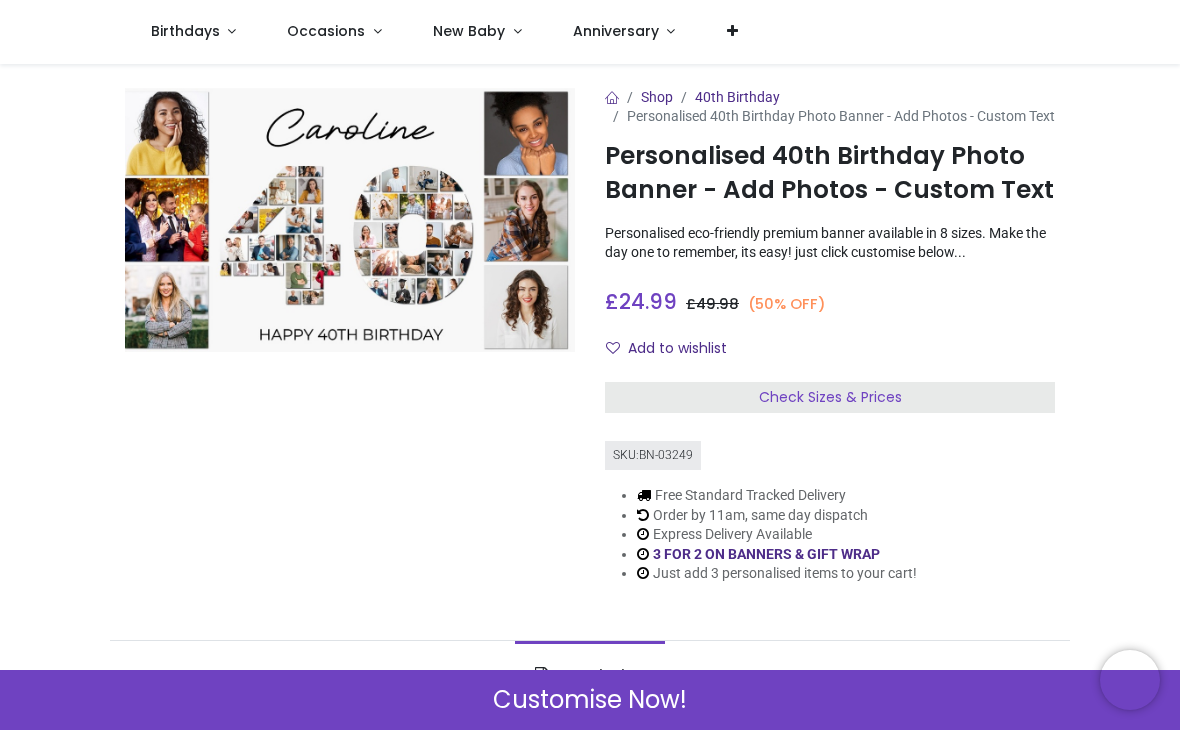 scroll, scrollTop: 12, scrollLeft: 0, axis: vertical 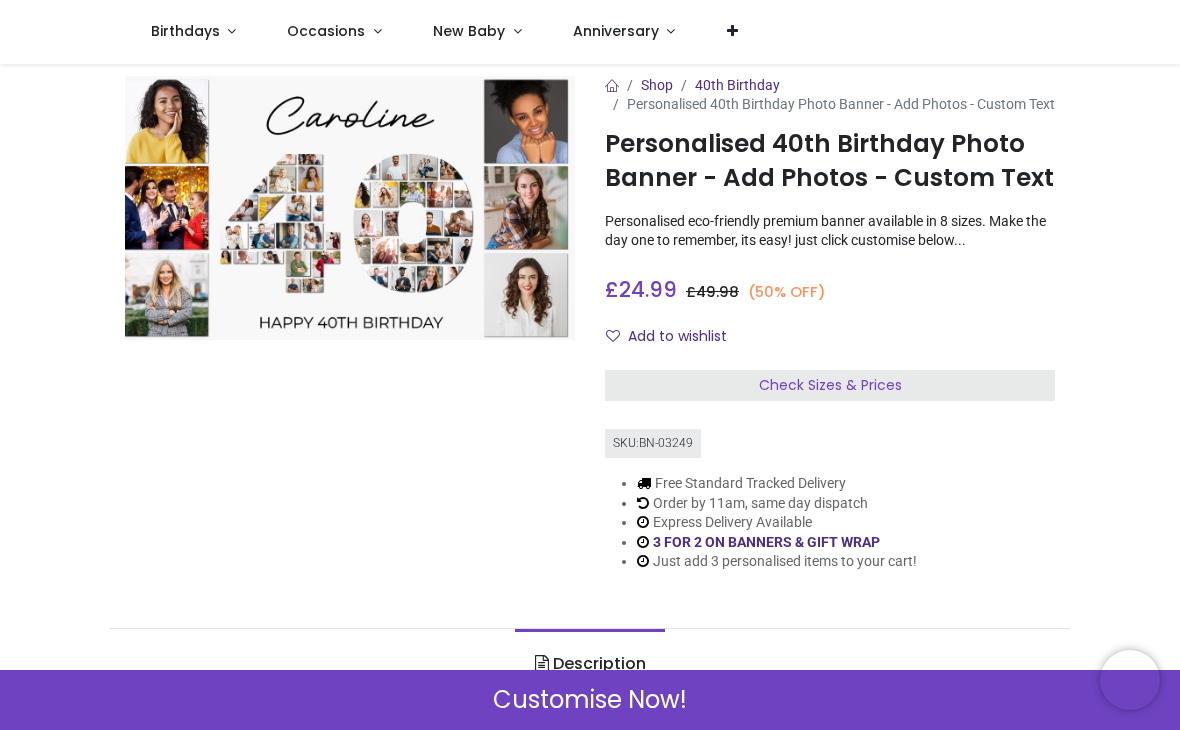 click on "Check Sizes & Prices" at bounding box center [830, 386] 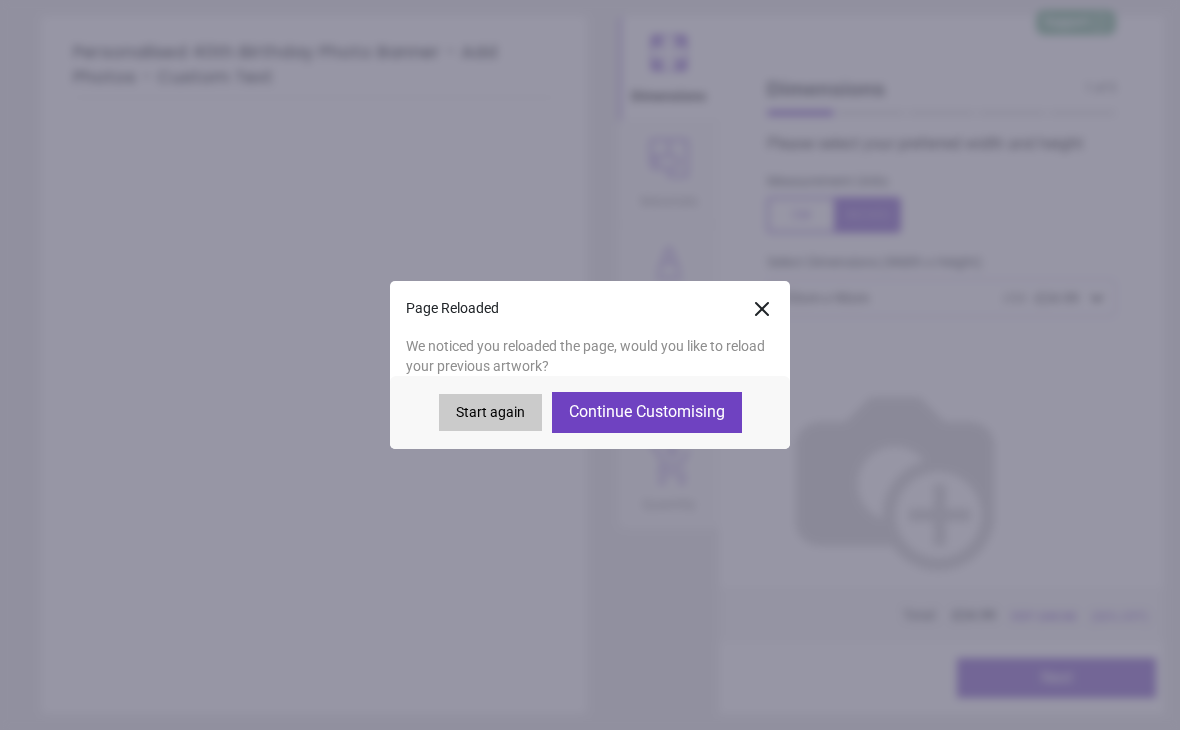 click on "Continue Customising" at bounding box center [647, 412] 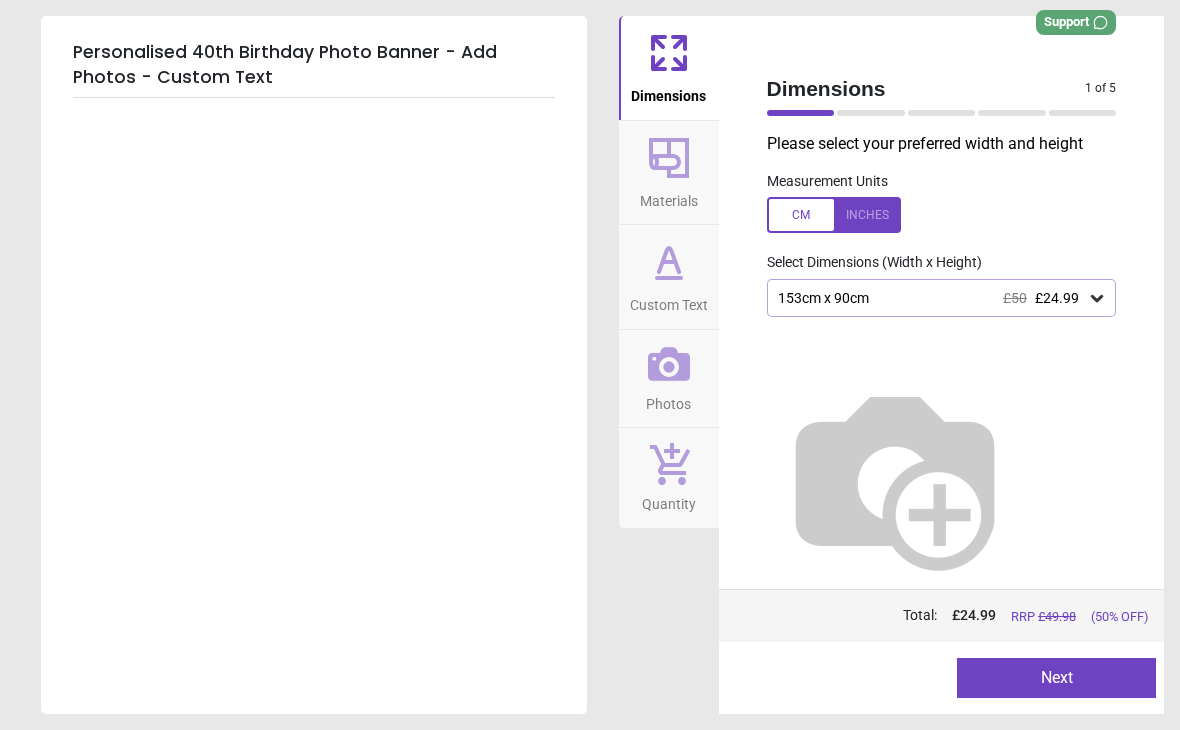 click on "Next" at bounding box center (1056, 678) 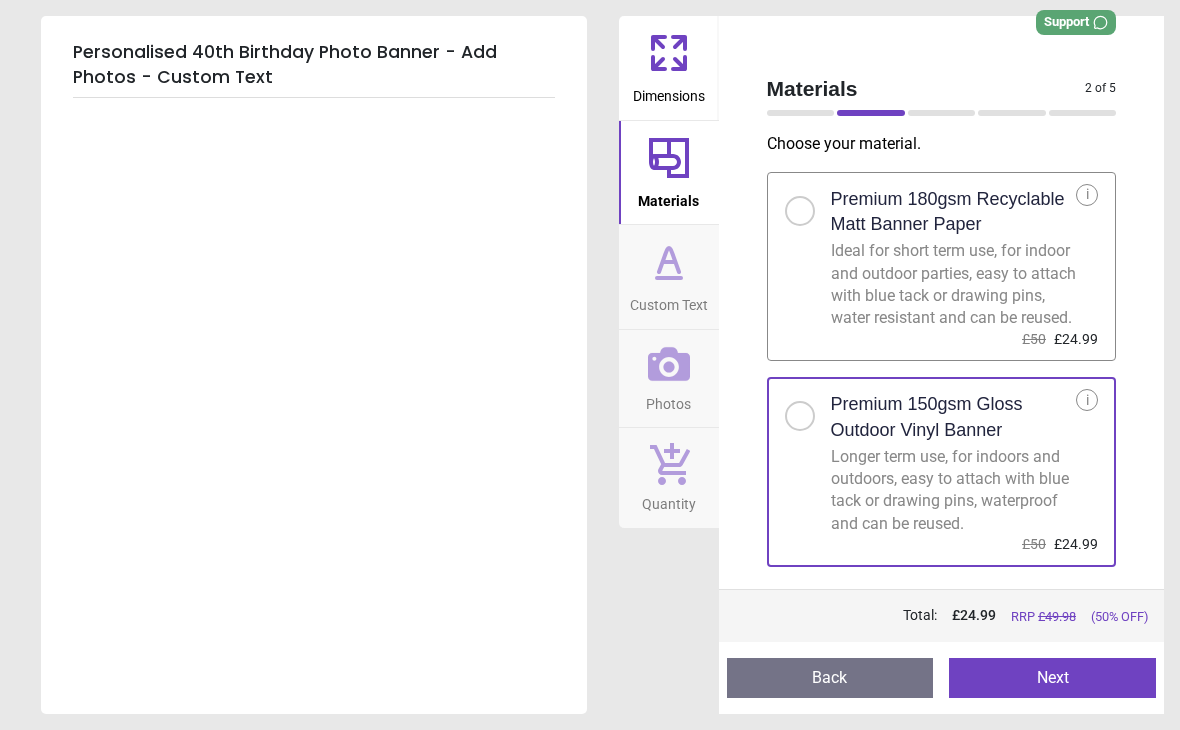 click at bounding box center [800, 211] 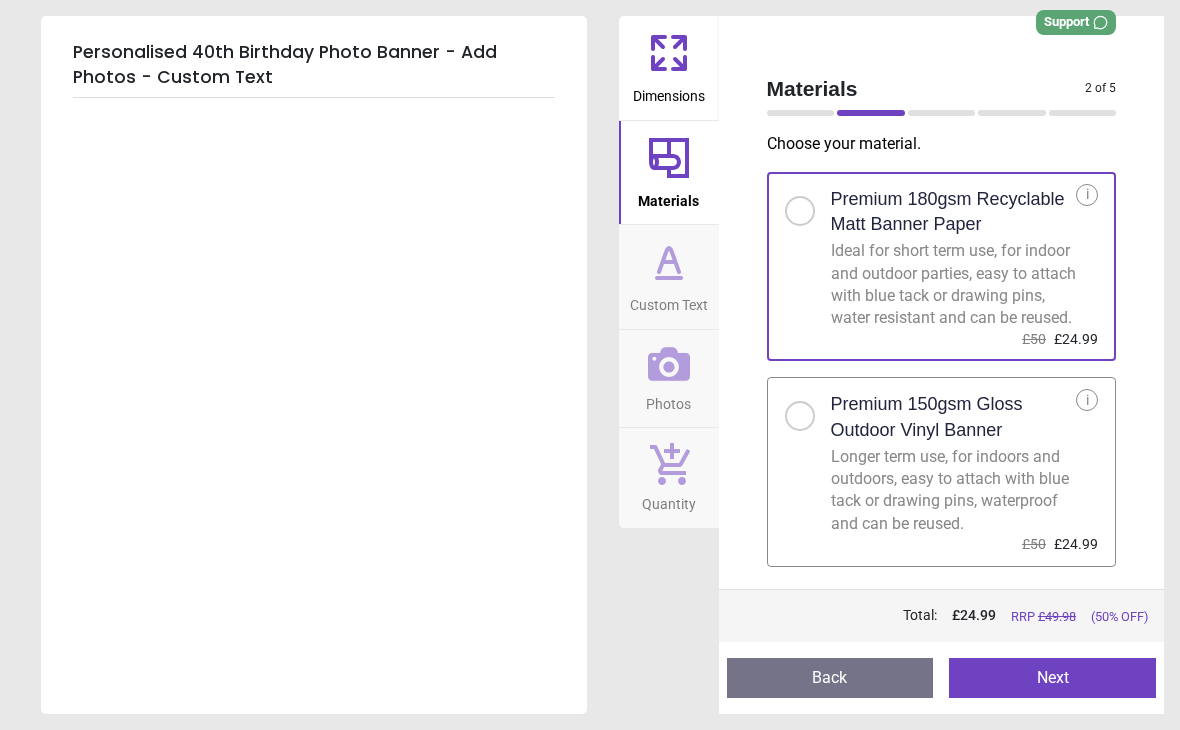 click on "Next" at bounding box center (1052, 678) 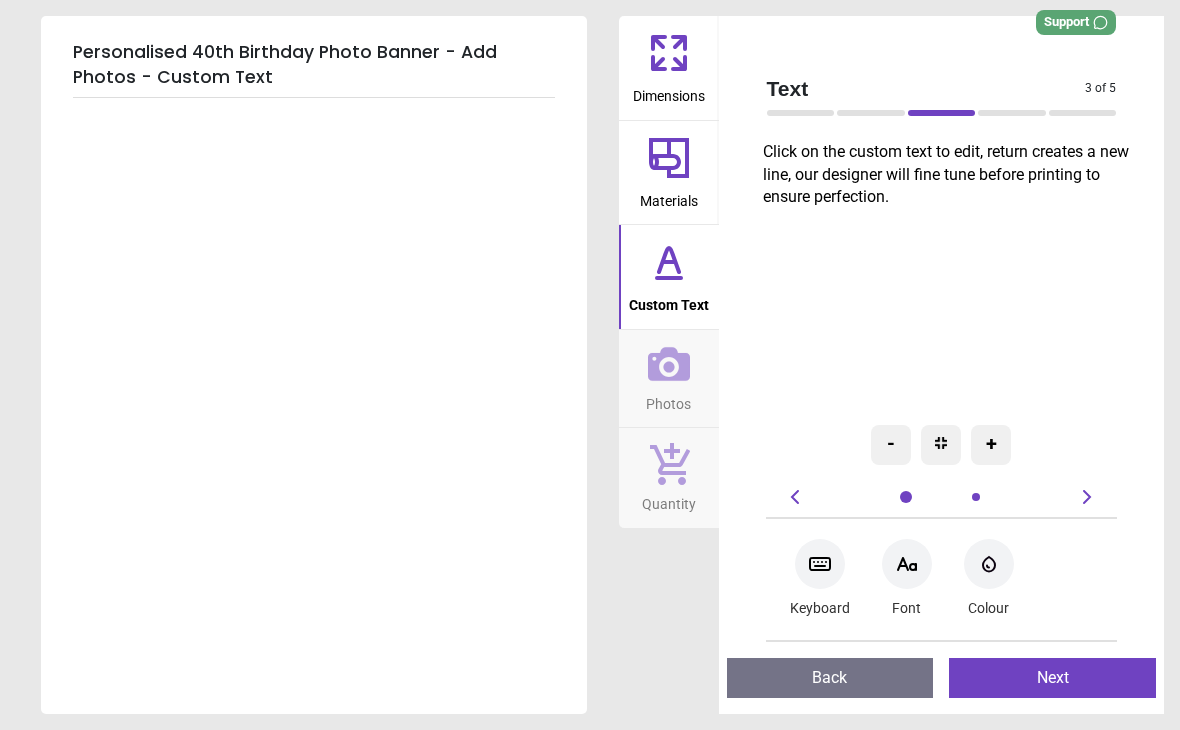 click on "Next" at bounding box center (1052, 678) 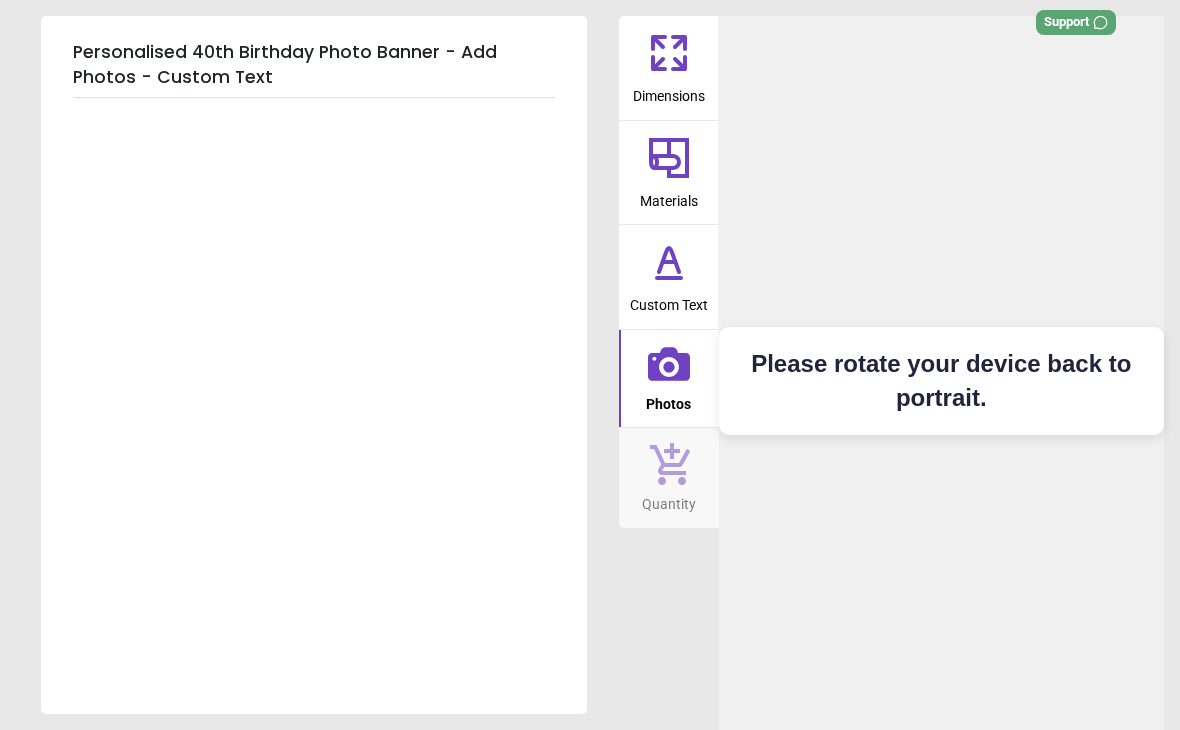 click 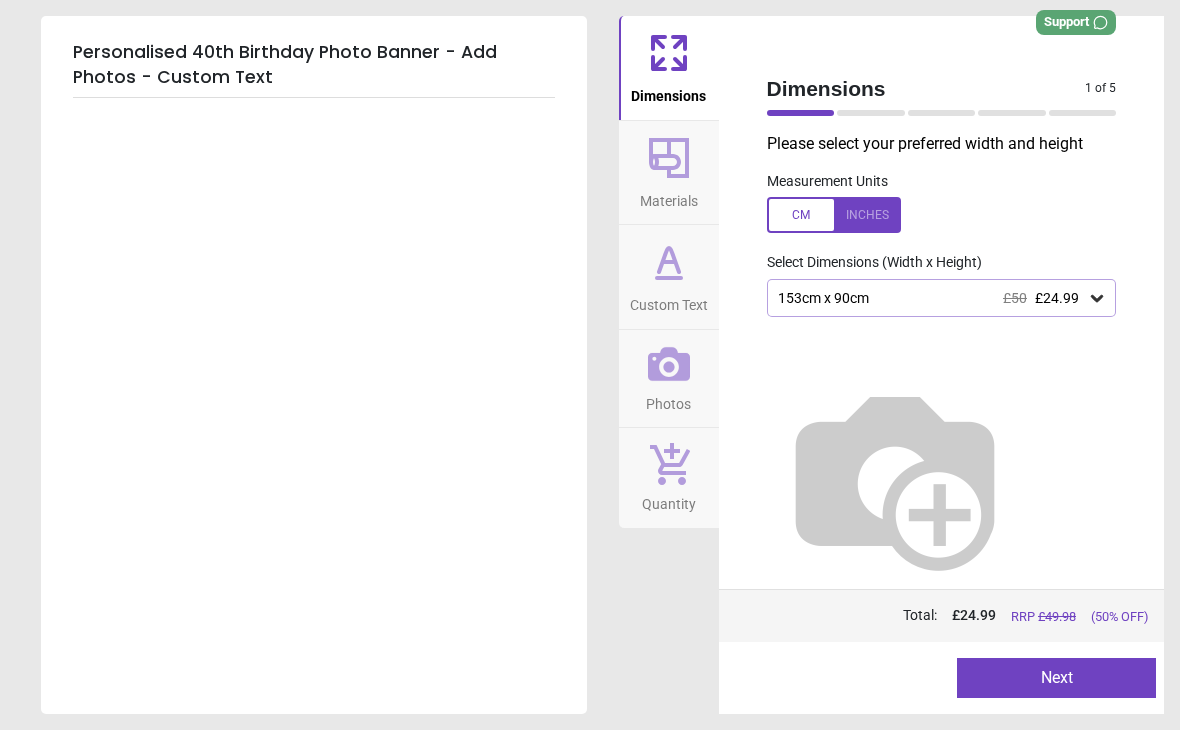 click on "153cm  x  90cm       £50 £24.99" at bounding box center (932, 298) 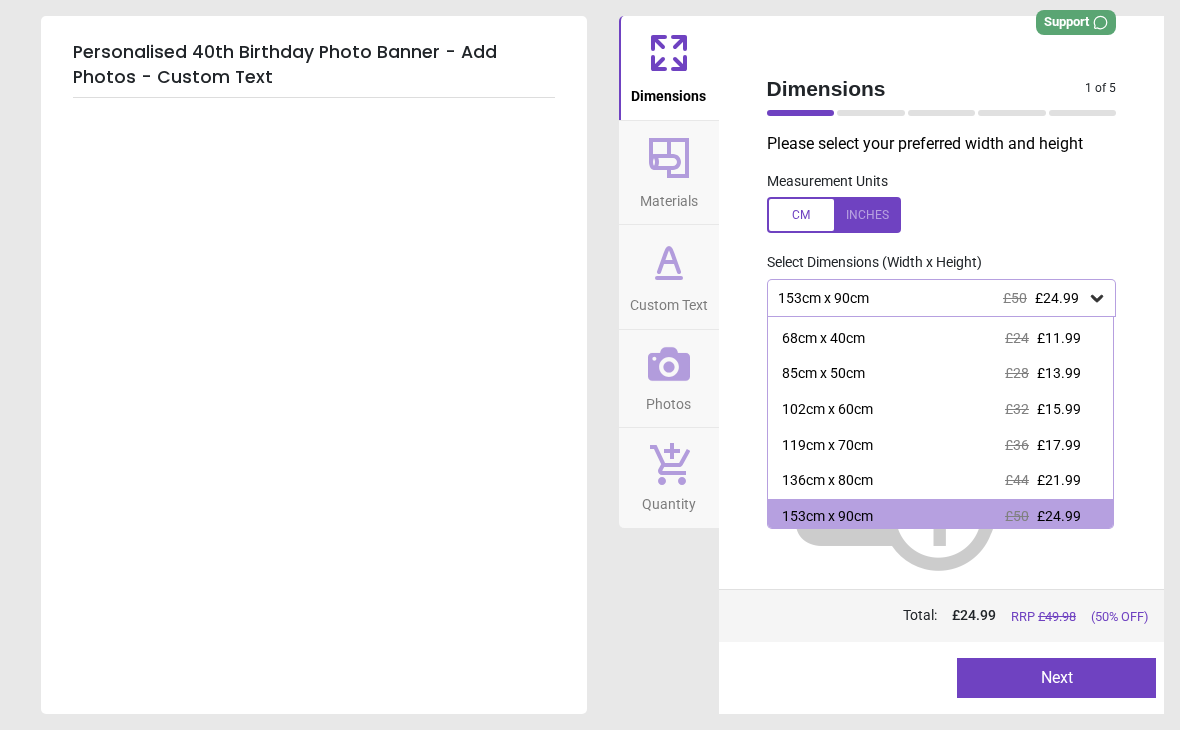 scroll, scrollTop: 34, scrollLeft: 0, axis: vertical 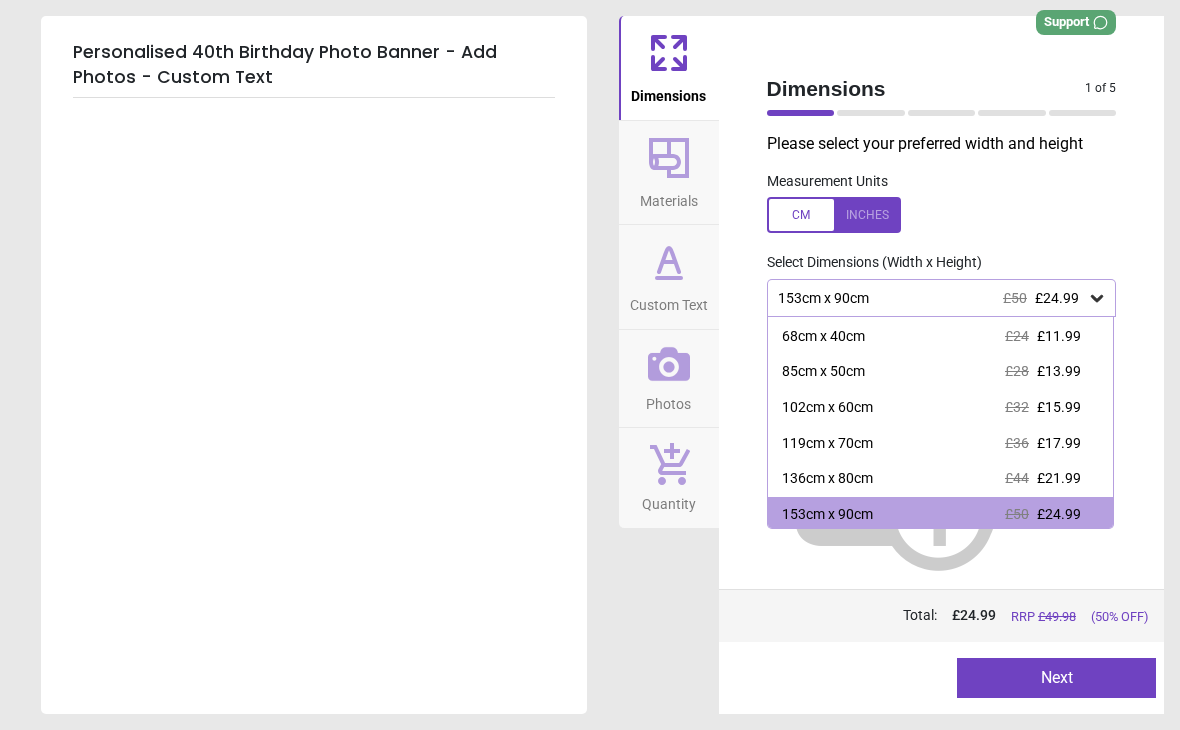 click on "136cm  x  80cm       £44 £21.99" at bounding box center (941, 479) 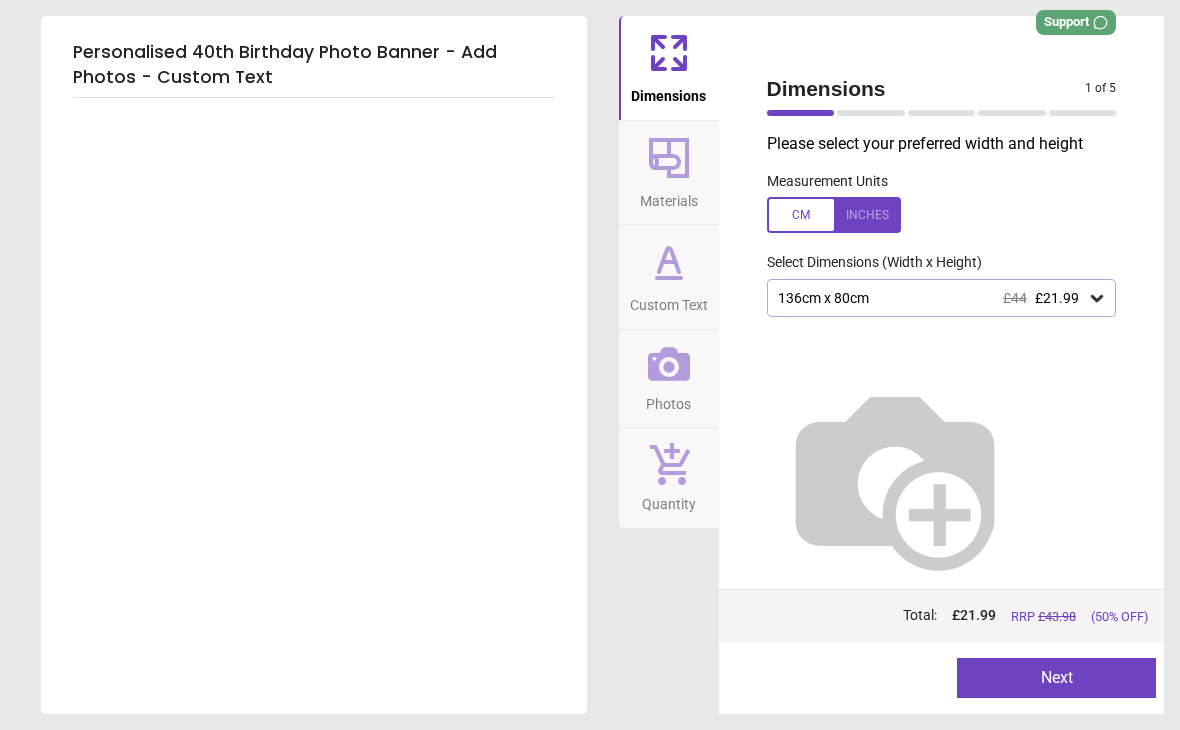 click on "Next" at bounding box center (1056, 678) 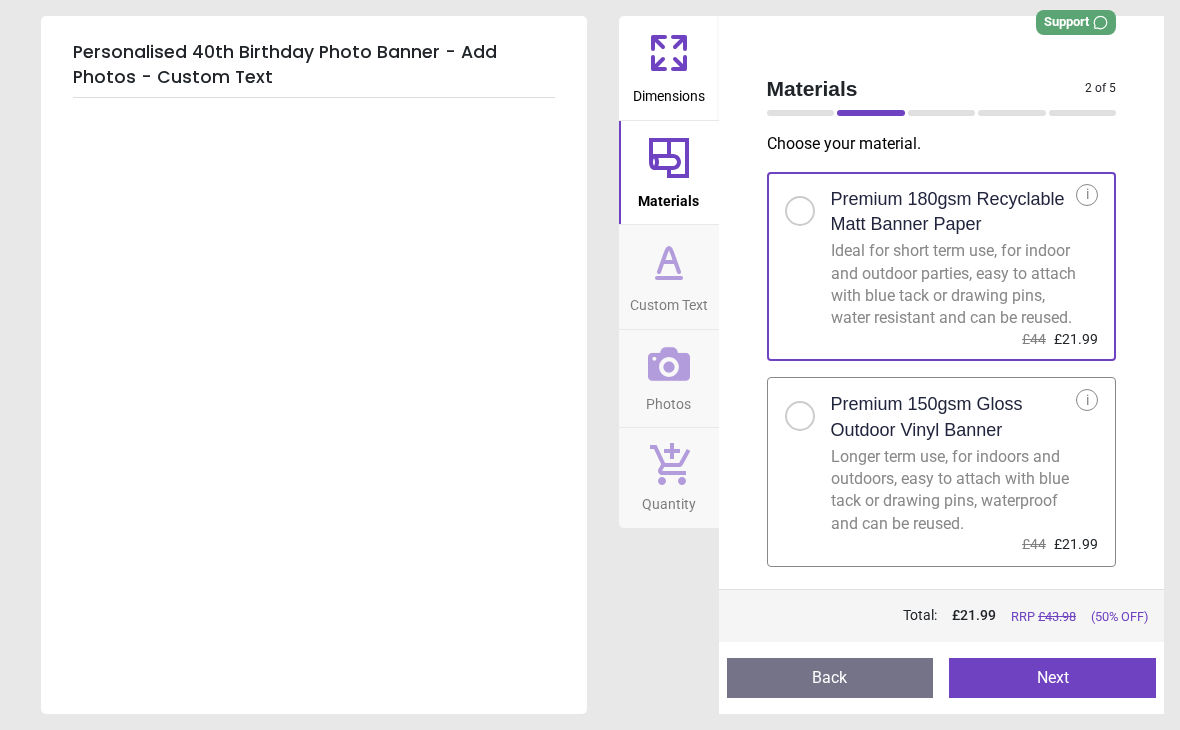 click on "Next" at bounding box center [1052, 678] 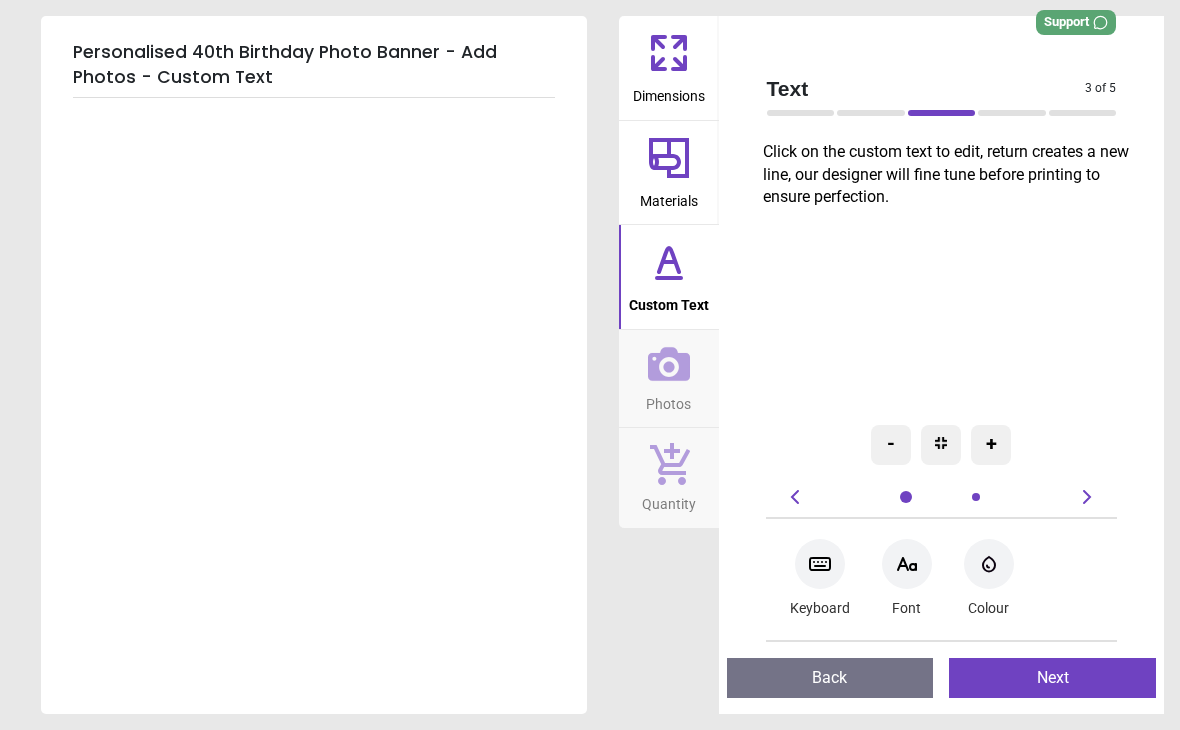 click 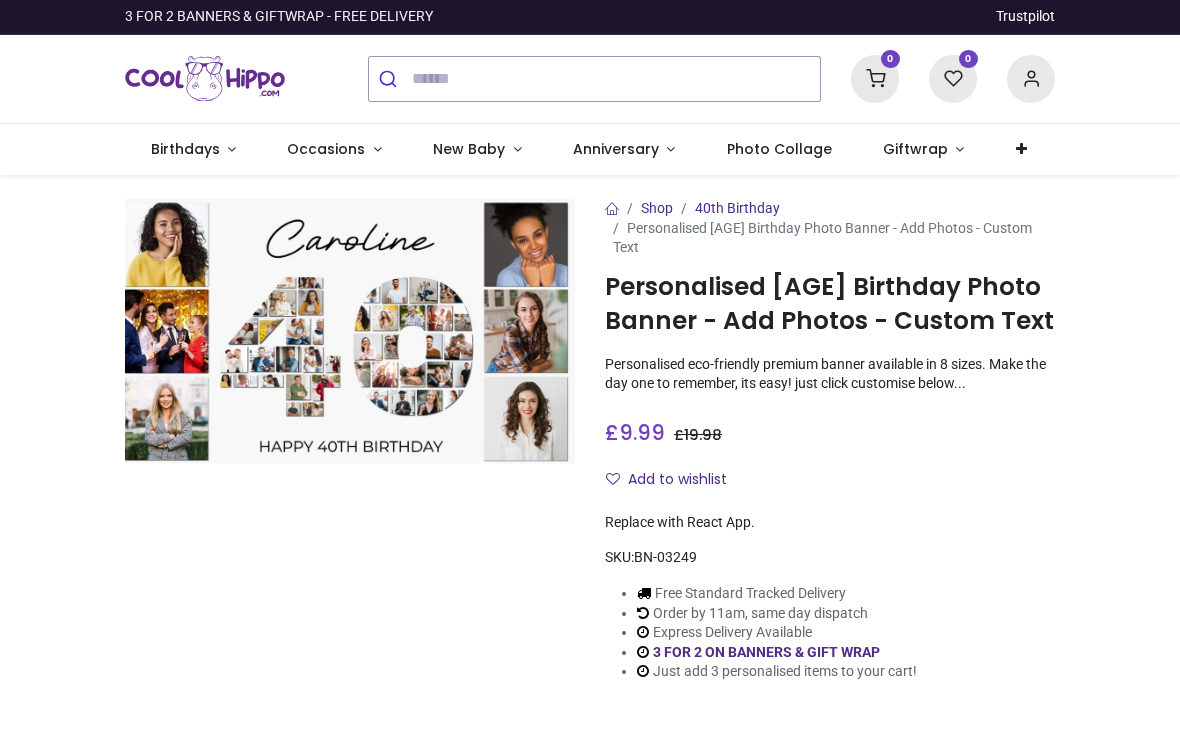 scroll, scrollTop: 0, scrollLeft: 0, axis: both 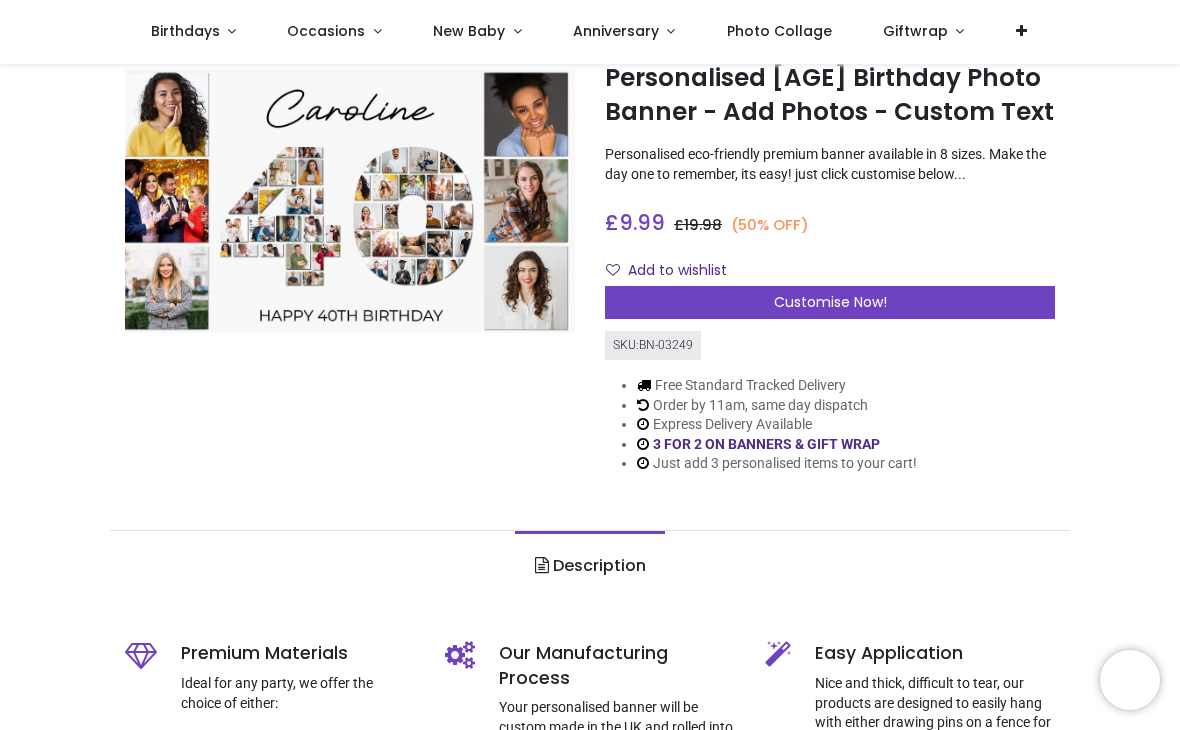click on "Customise Now!" at bounding box center (830, 303) 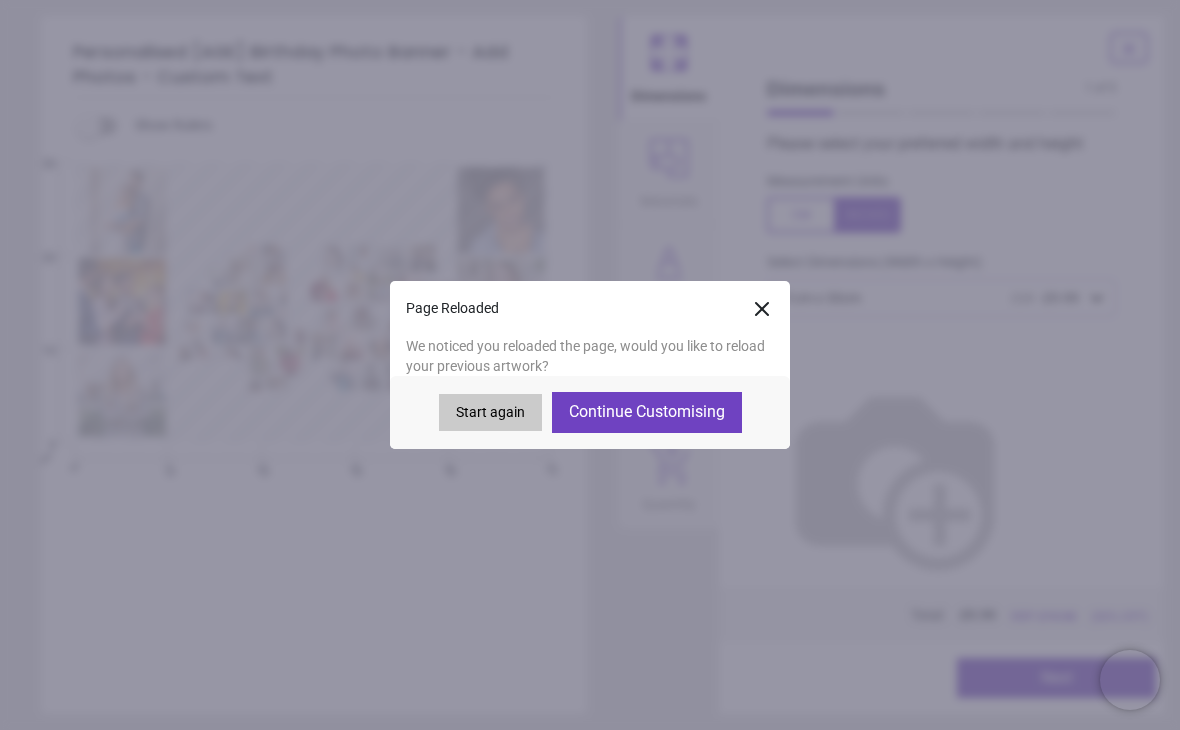 click on "Continue Customising" at bounding box center [647, 412] 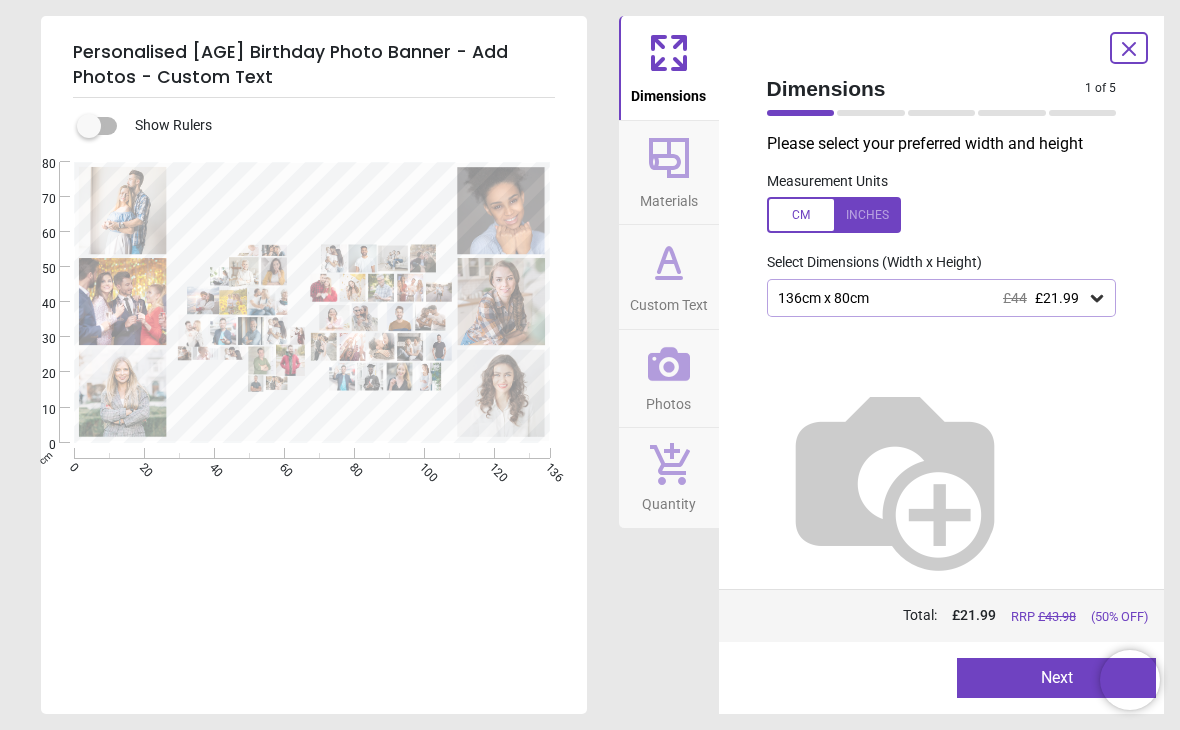 click 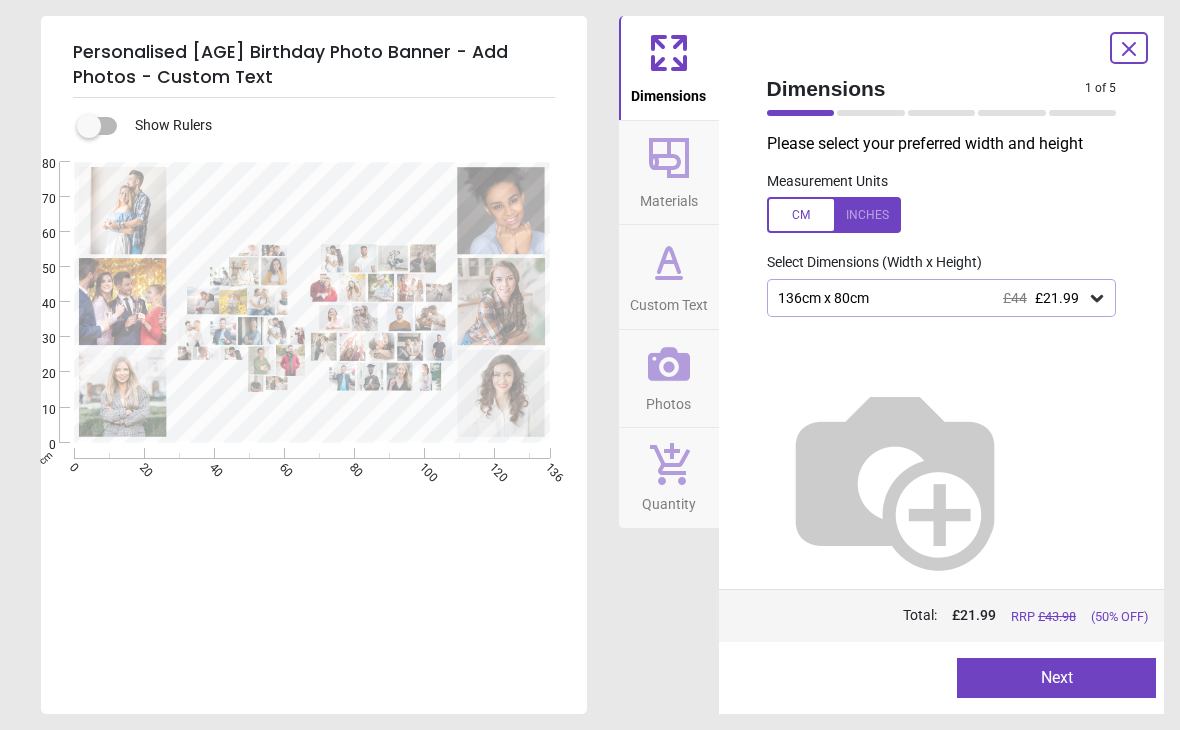 click at bounding box center (942, 215) 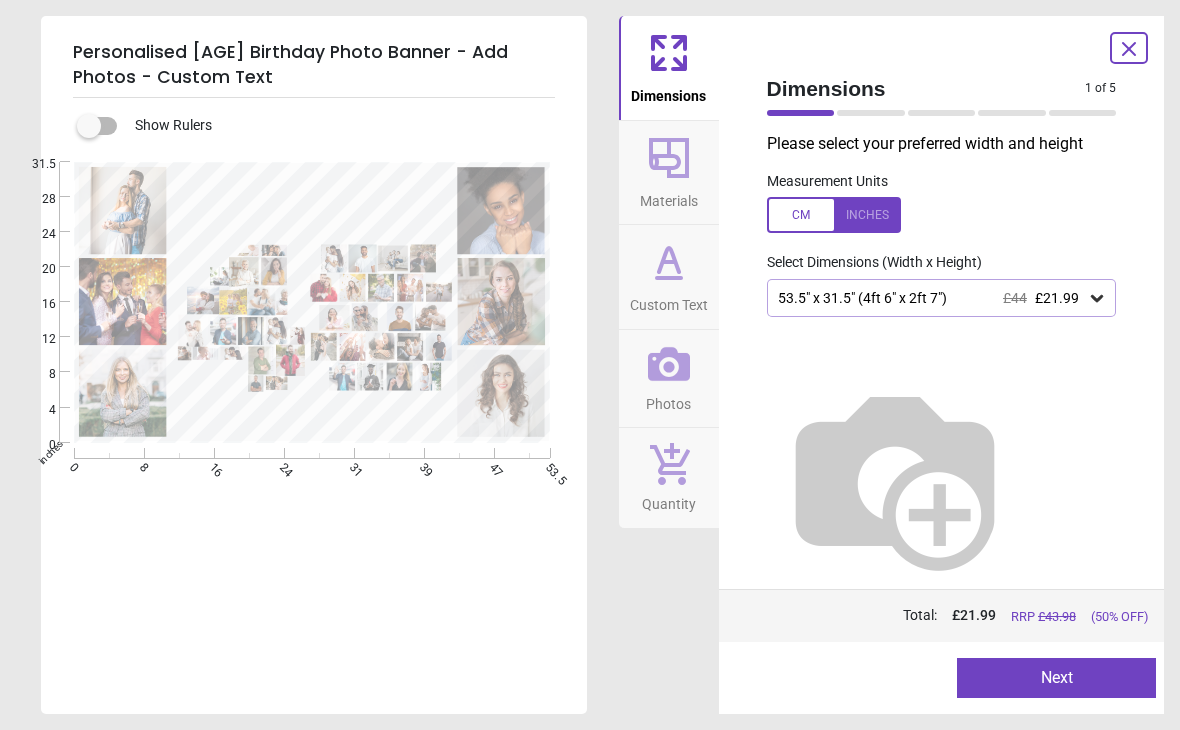 click on "Next" at bounding box center [1056, 678] 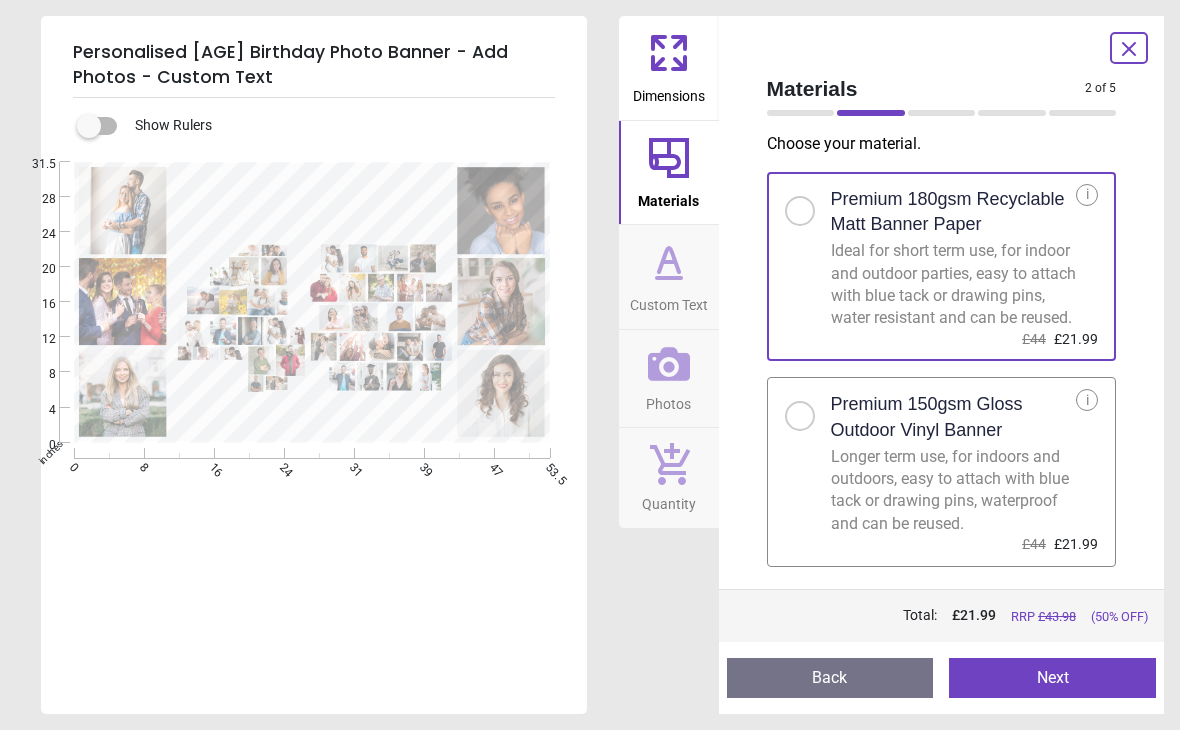 click on "Next" at bounding box center [1052, 678] 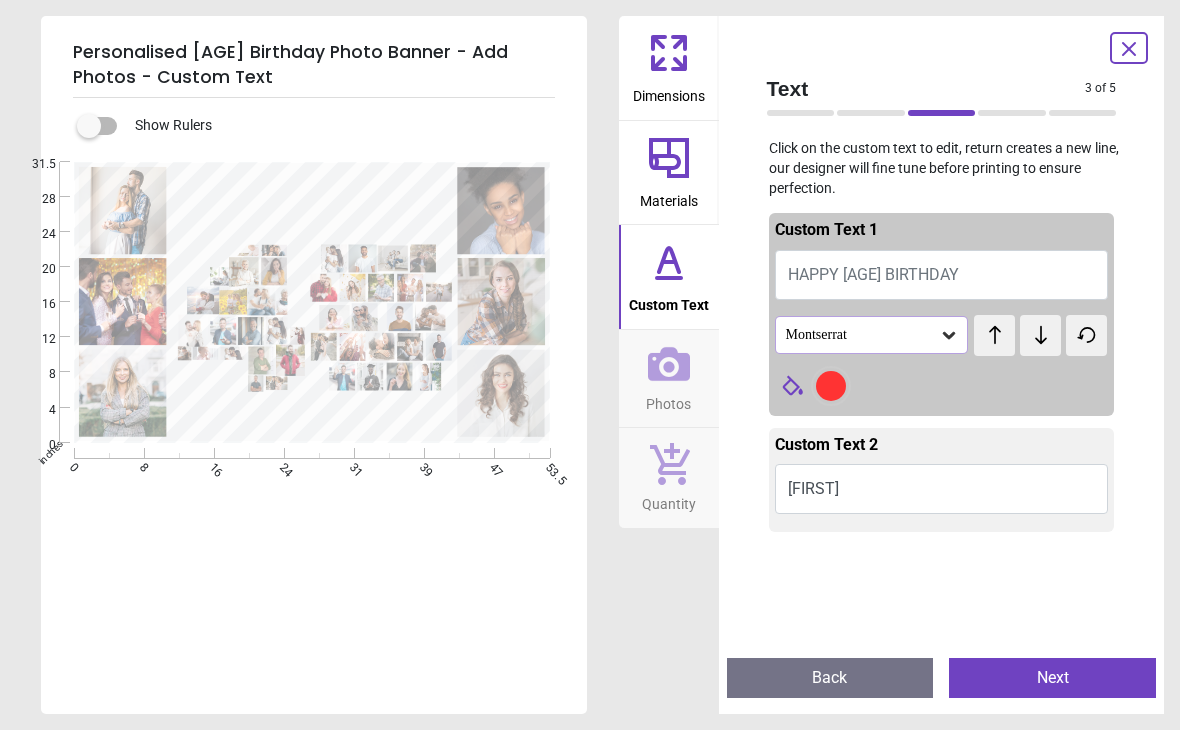 click on "Matthew" at bounding box center [942, 489] 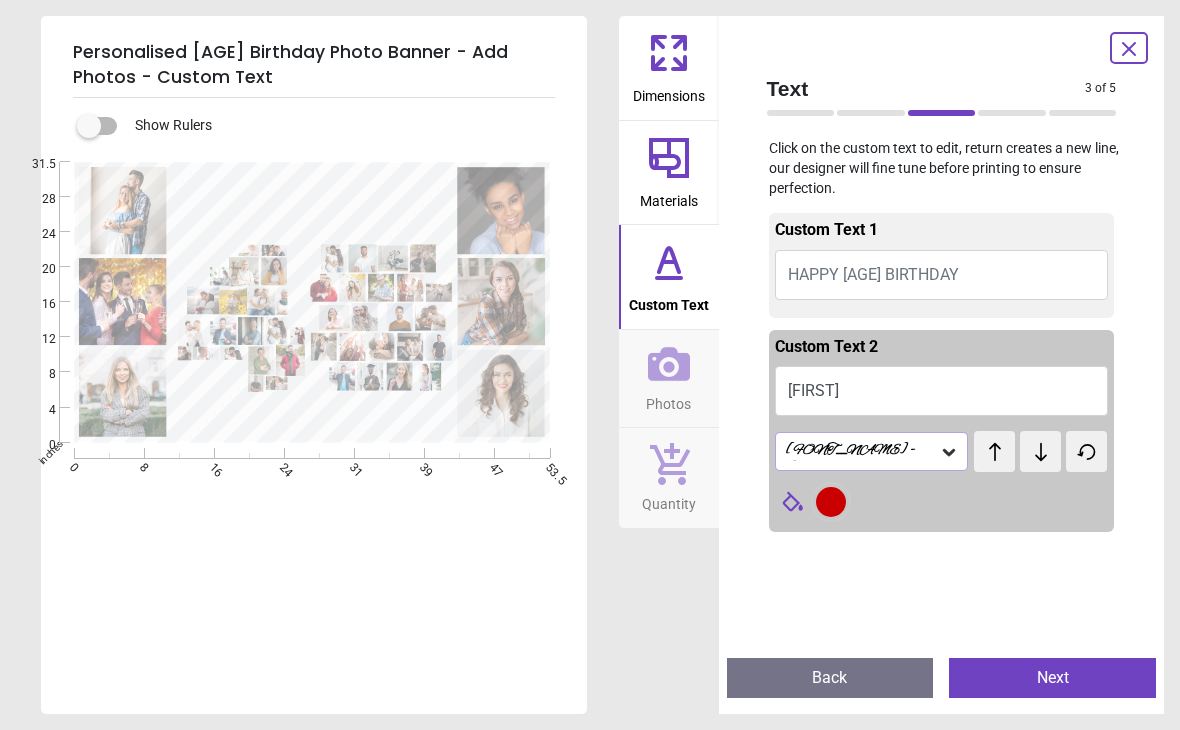 click on "Alex Brush - Bold" at bounding box center (872, 451) 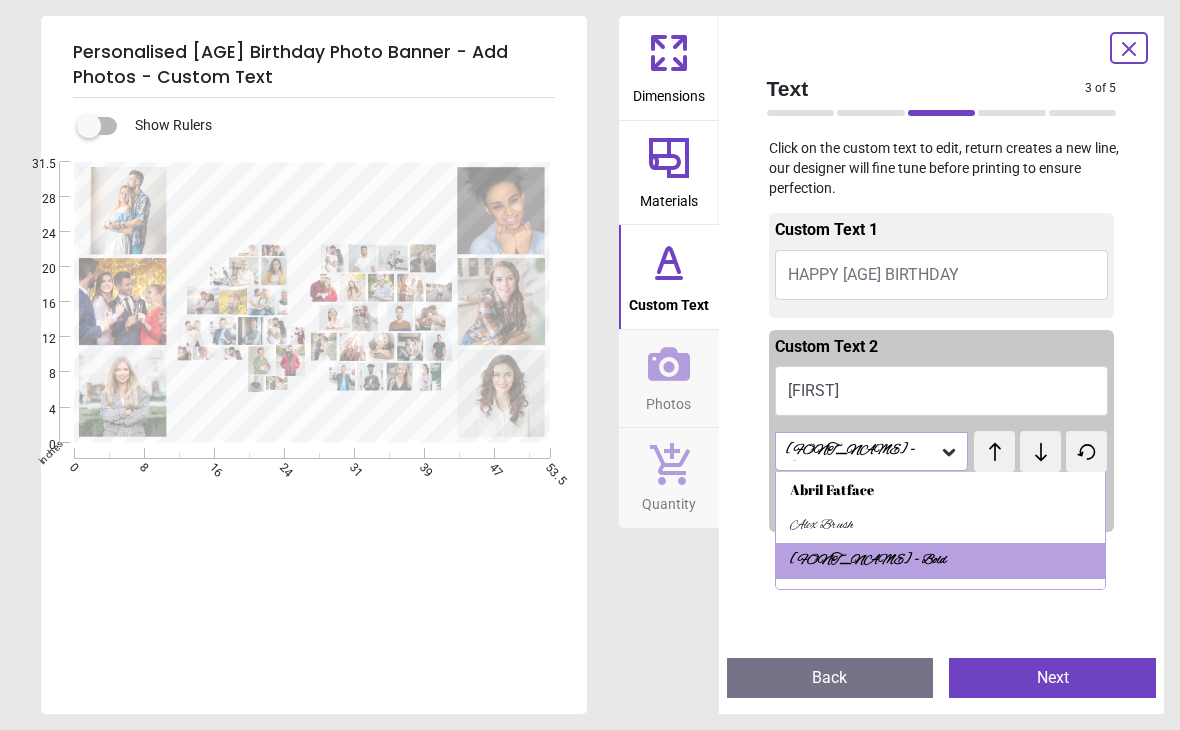click on "Abril Fatface" at bounding box center [941, 490] 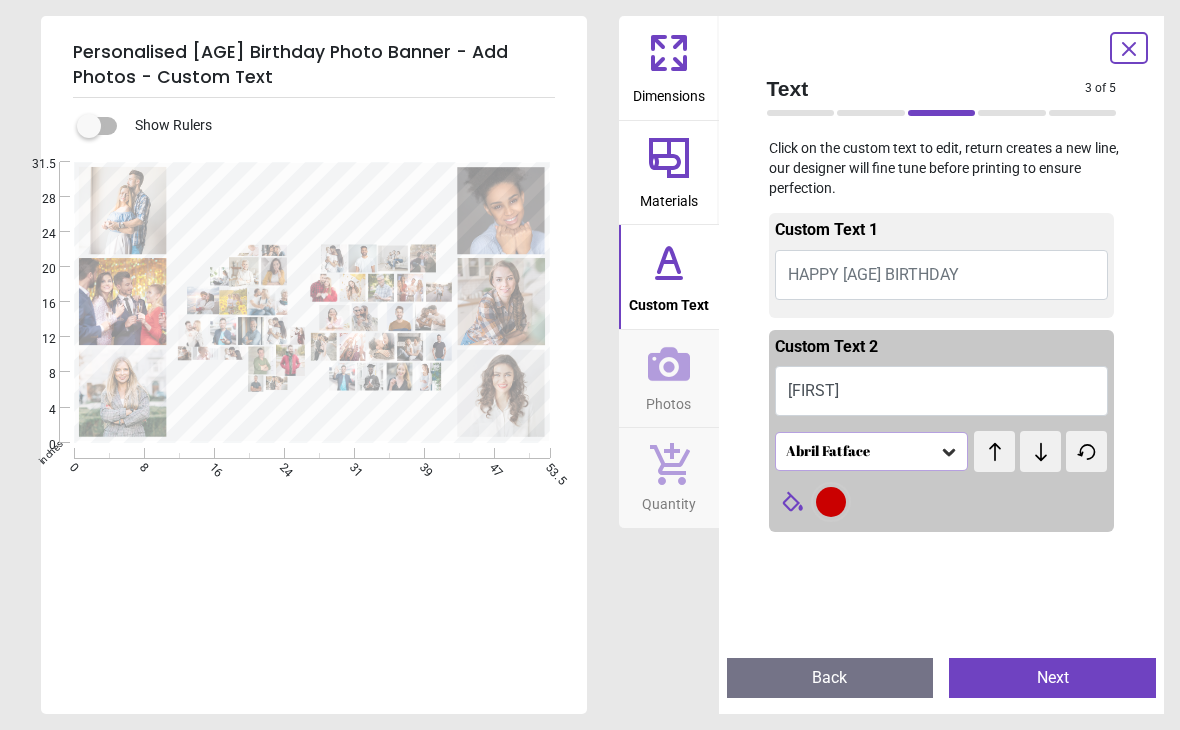 click on "Custom Text 1" at bounding box center [942, 234] 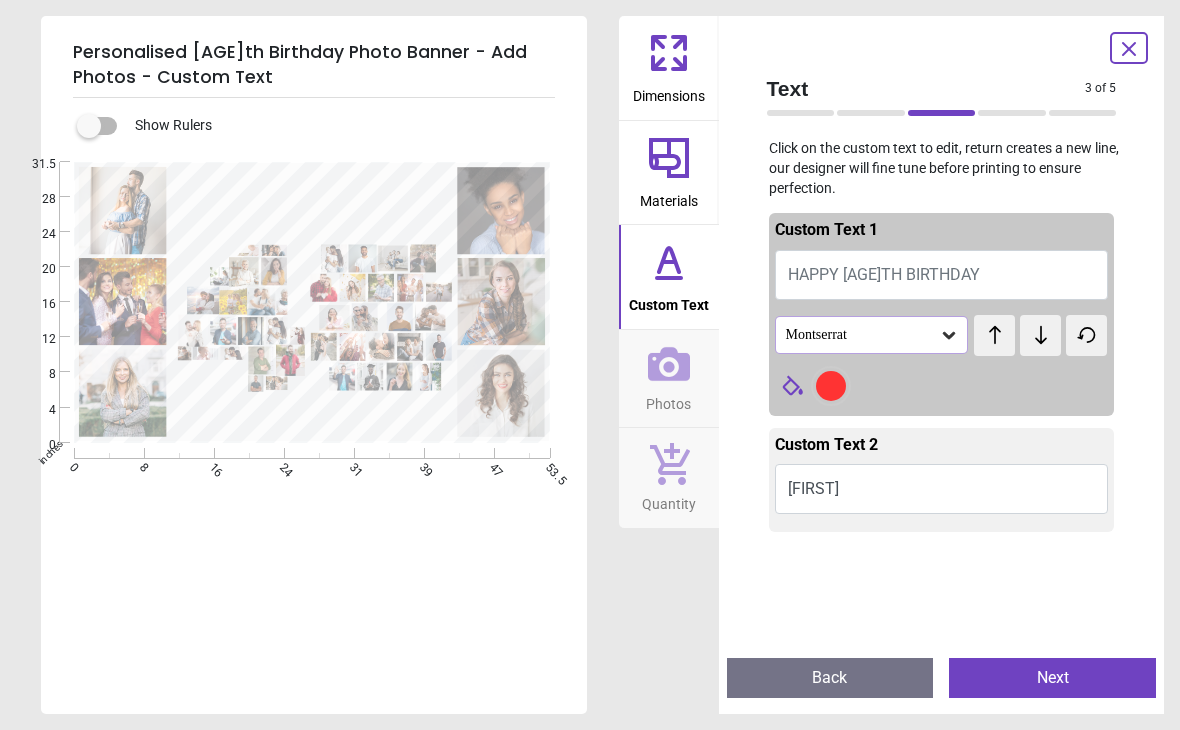 scroll, scrollTop: 0, scrollLeft: 0, axis: both 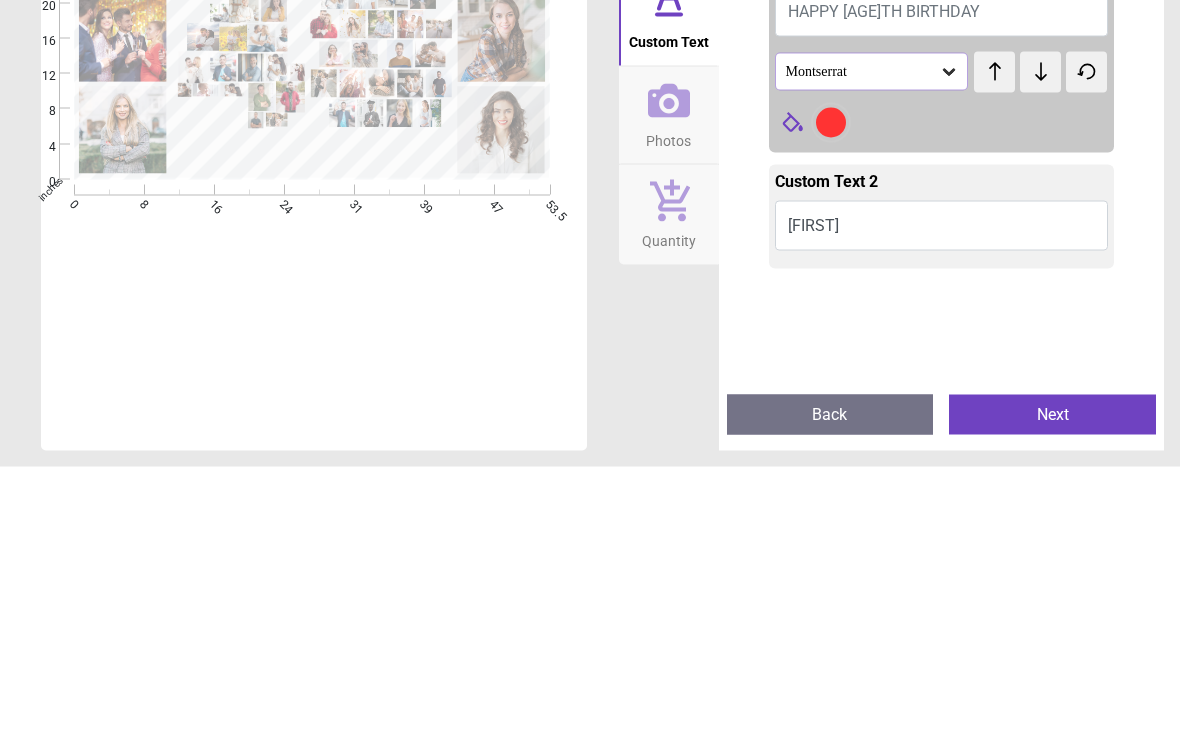 click on "Montserrat" at bounding box center (872, 335) 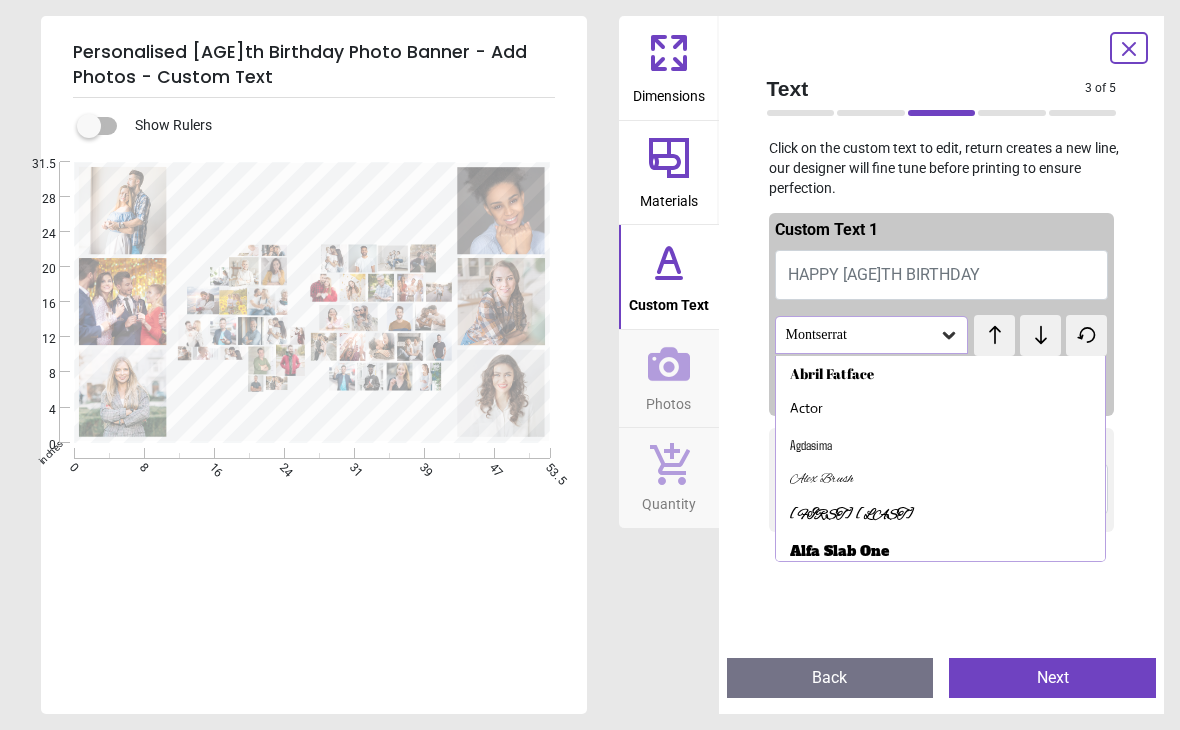 click 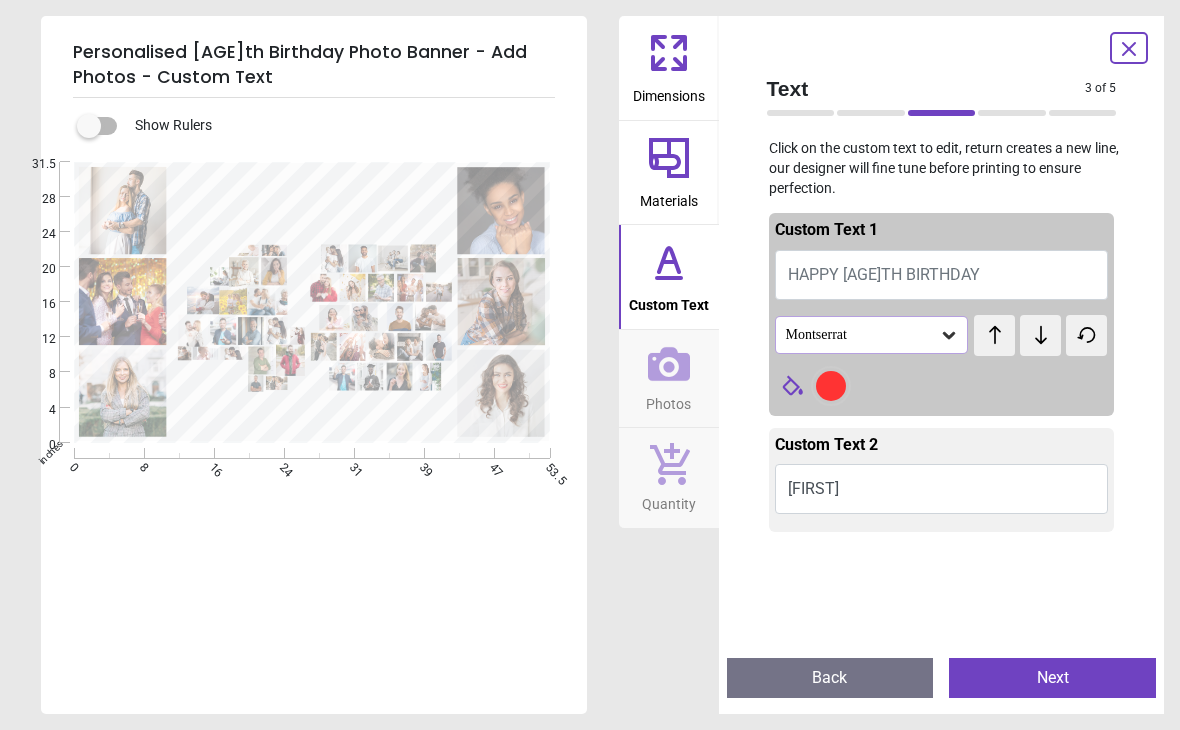 click on "Montserrat" at bounding box center (872, 335) 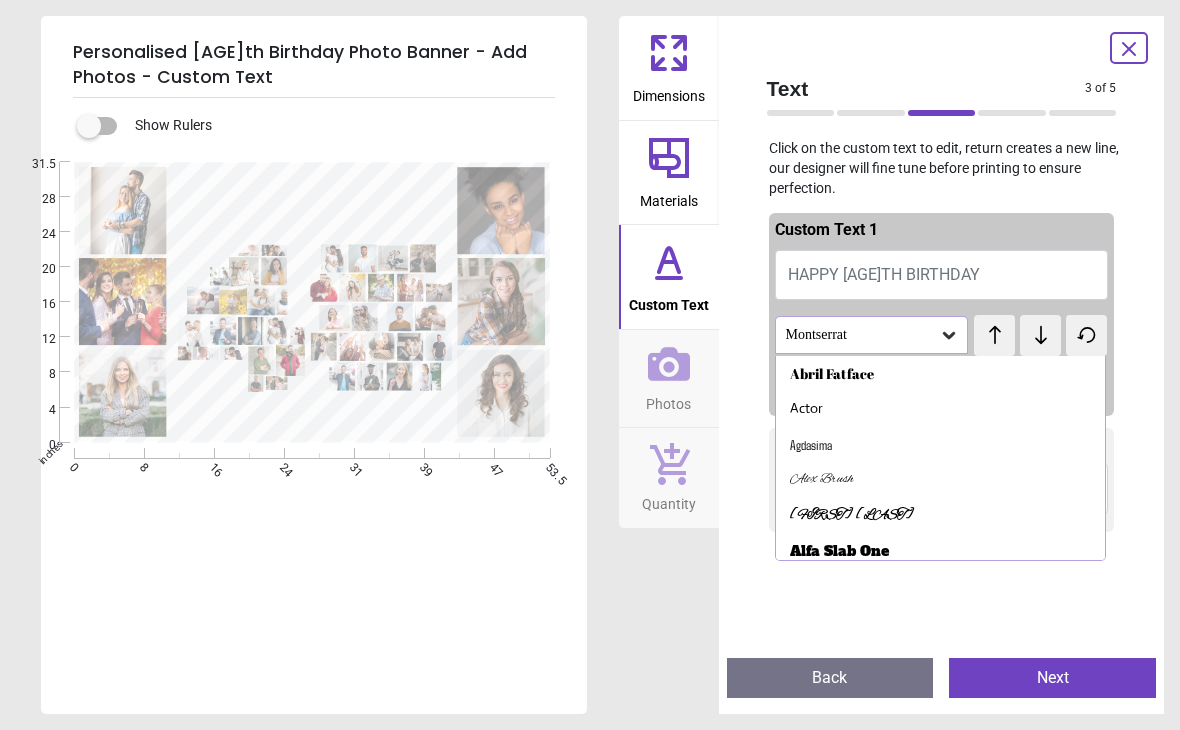 scroll, scrollTop: 0, scrollLeft: 0, axis: both 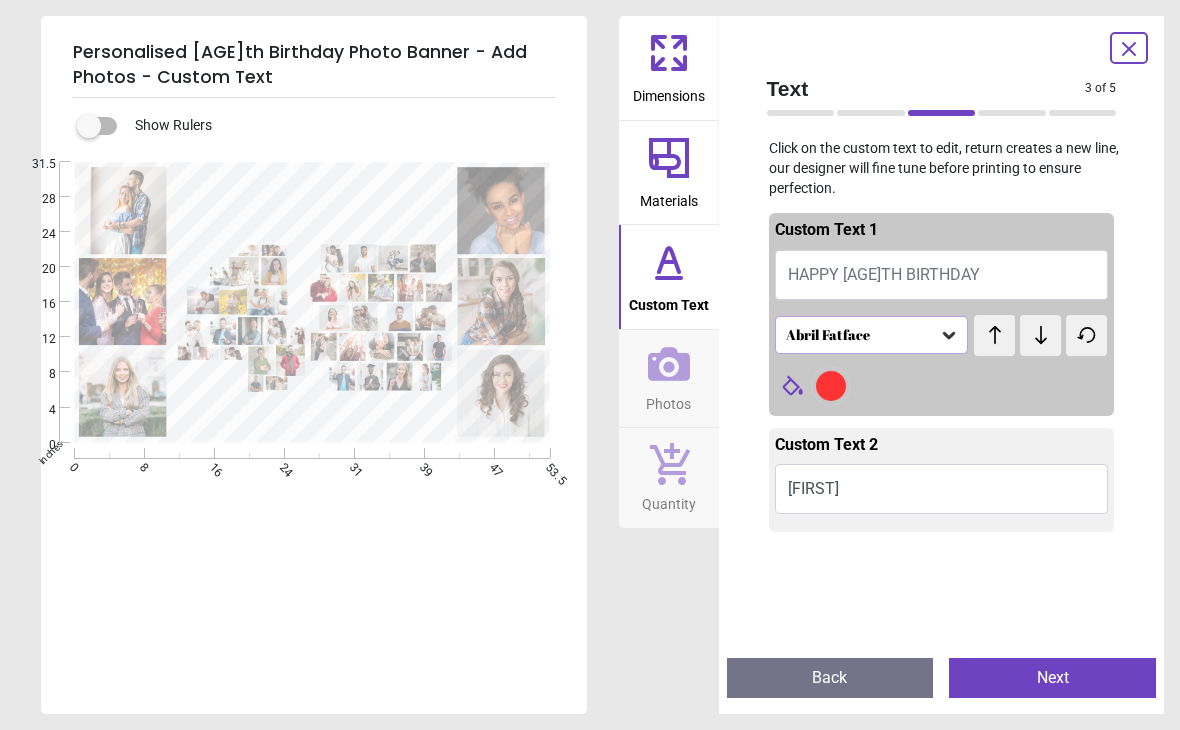 click 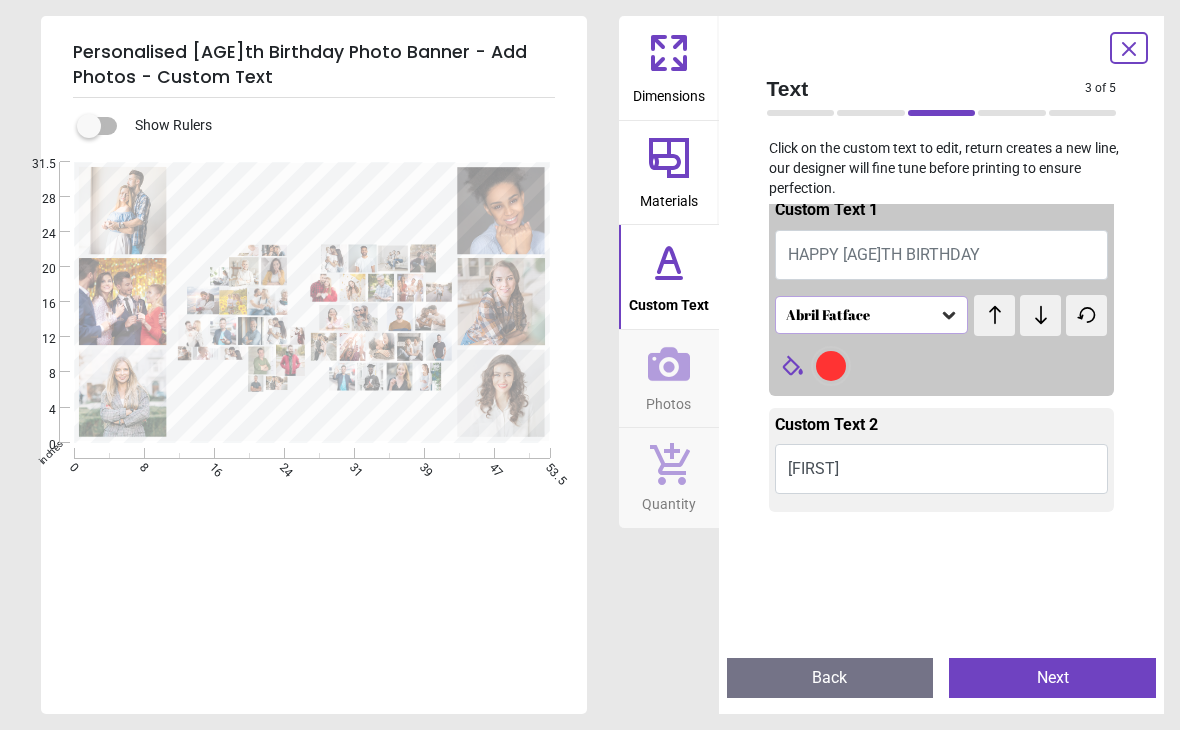 click on "Next" at bounding box center (1052, 678) 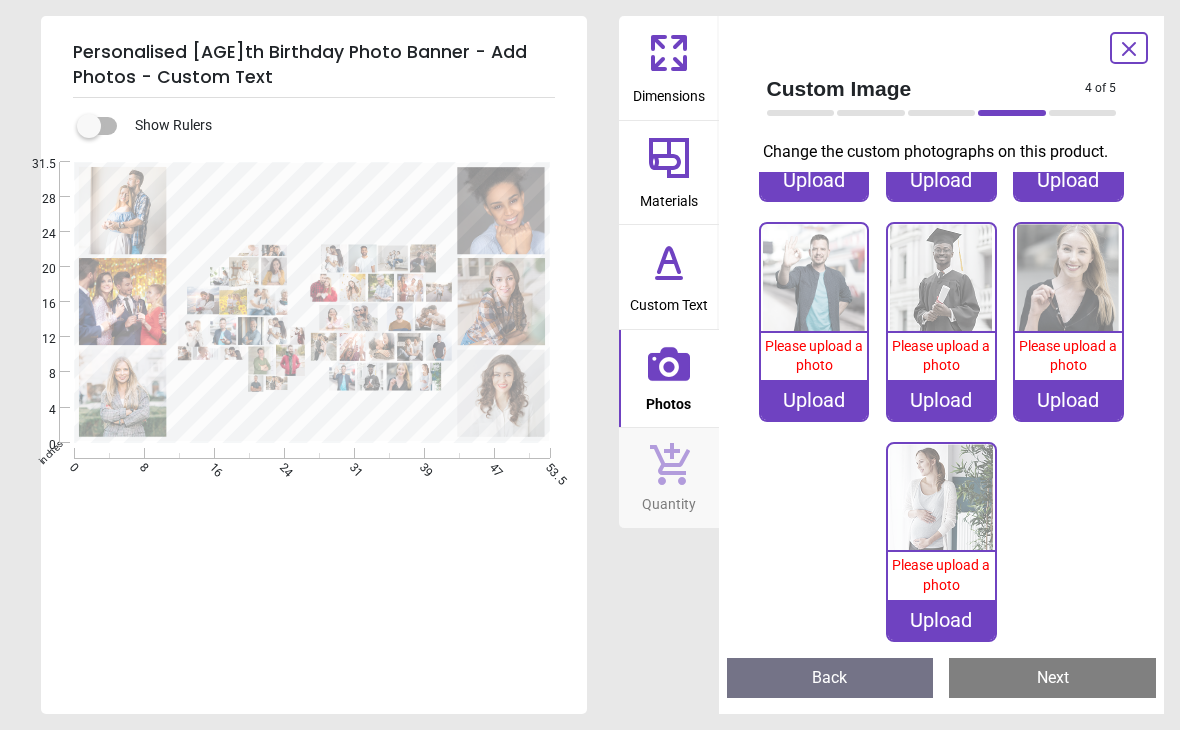 scroll, scrollTop: 3254, scrollLeft: 0, axis: vertical 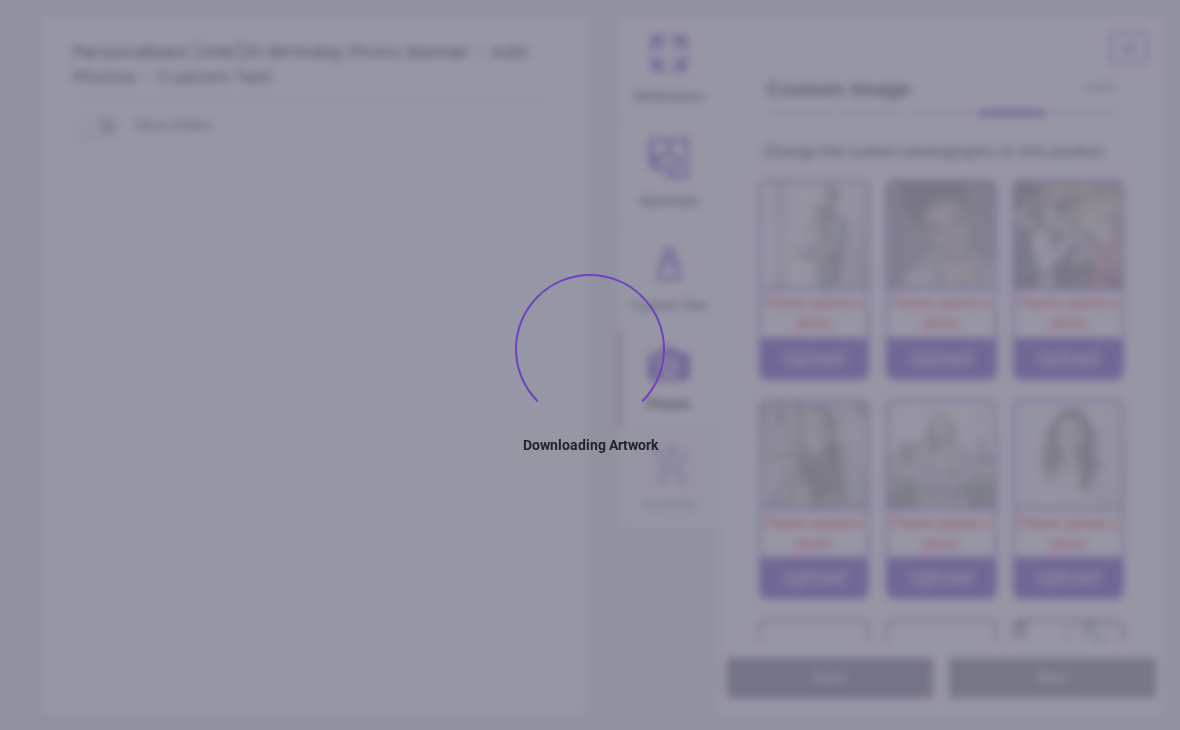 type on "*******" 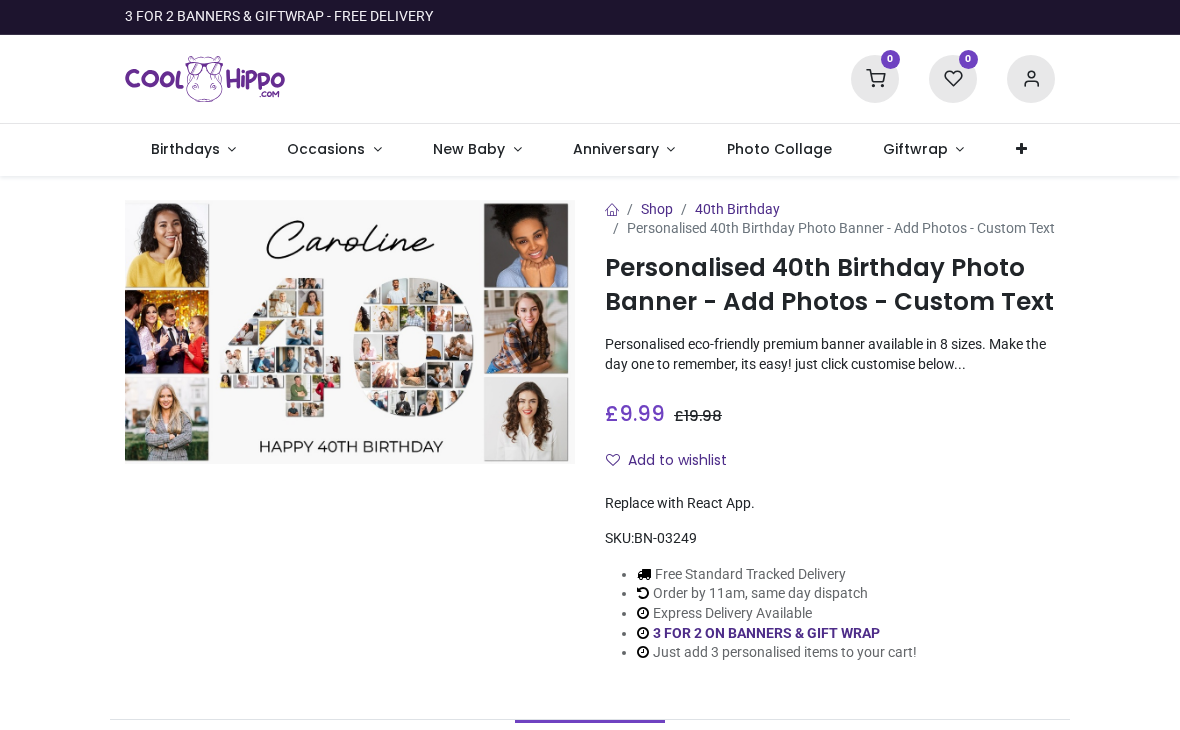 scroll, scrollTop: 0, scrollLeft: 0, axis: both 